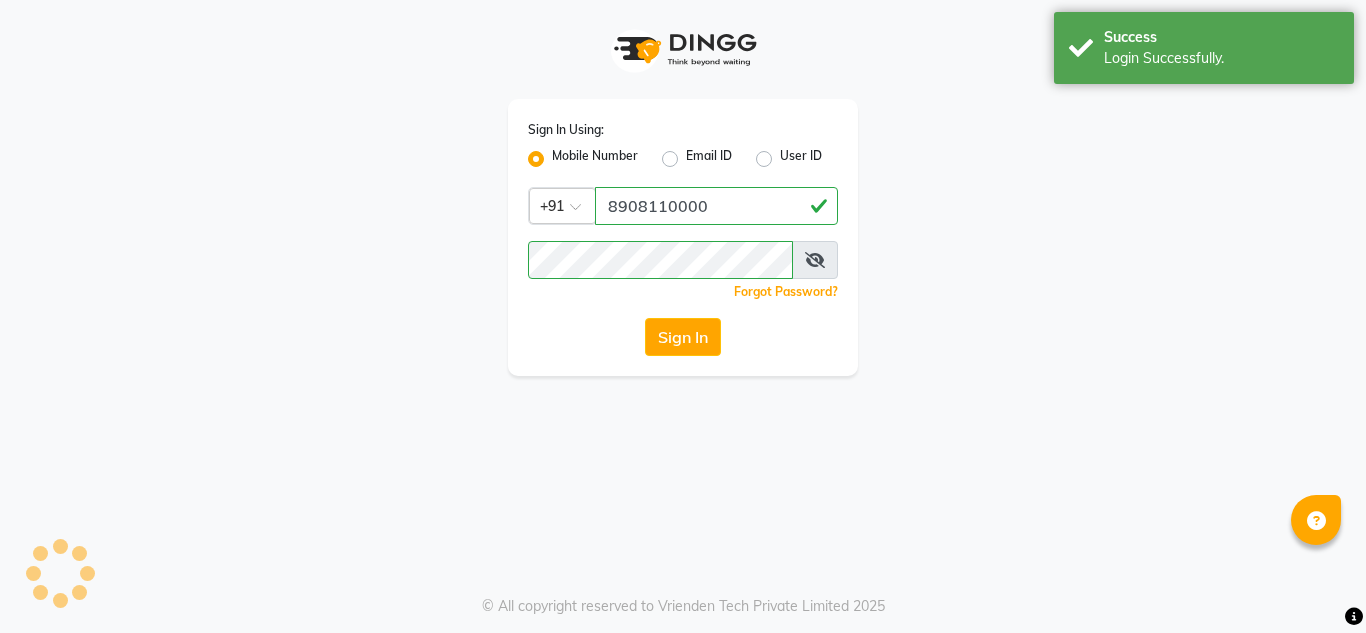 scroll, scrollTop: 0, scrollLeft: 0, axis: both 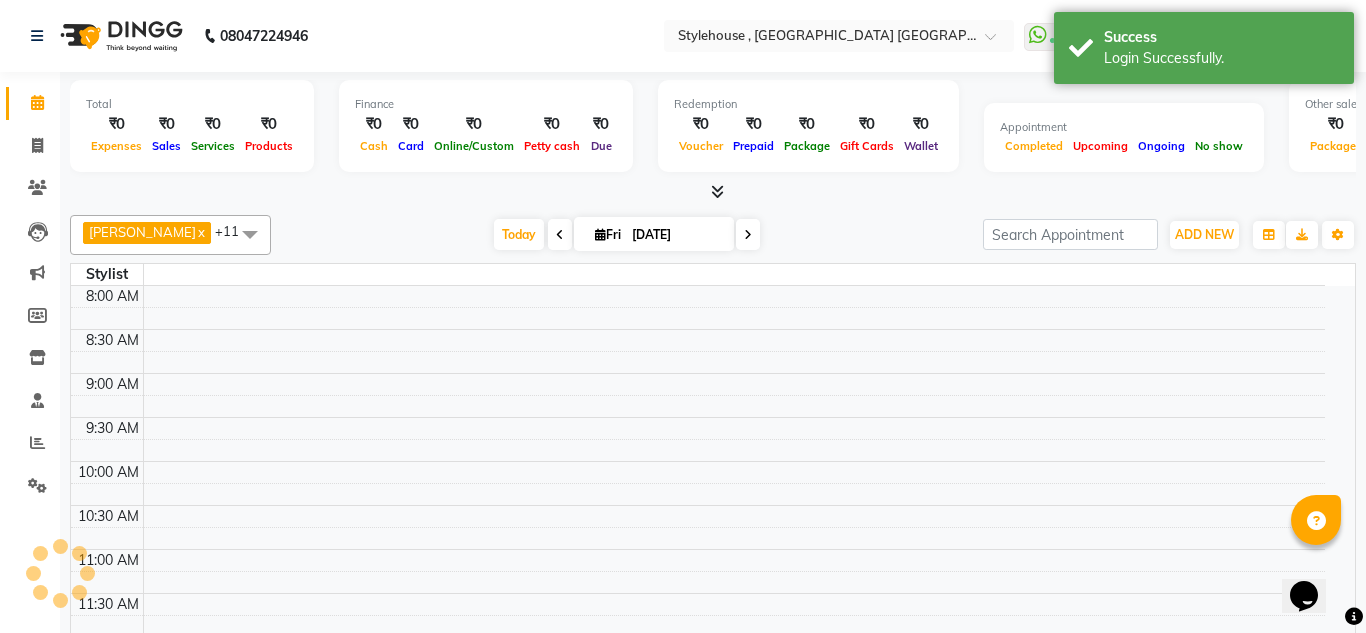 select on "en" 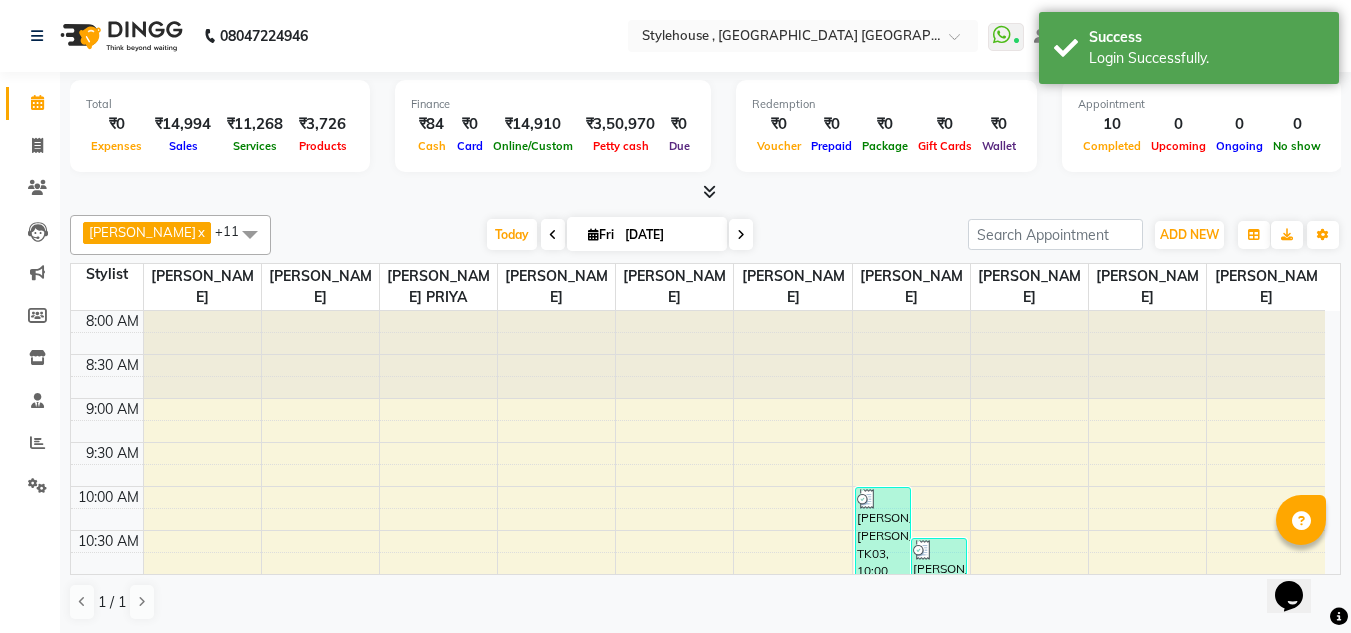 scroll, scrollTop: 0, scrollLeft: 0, axis: both 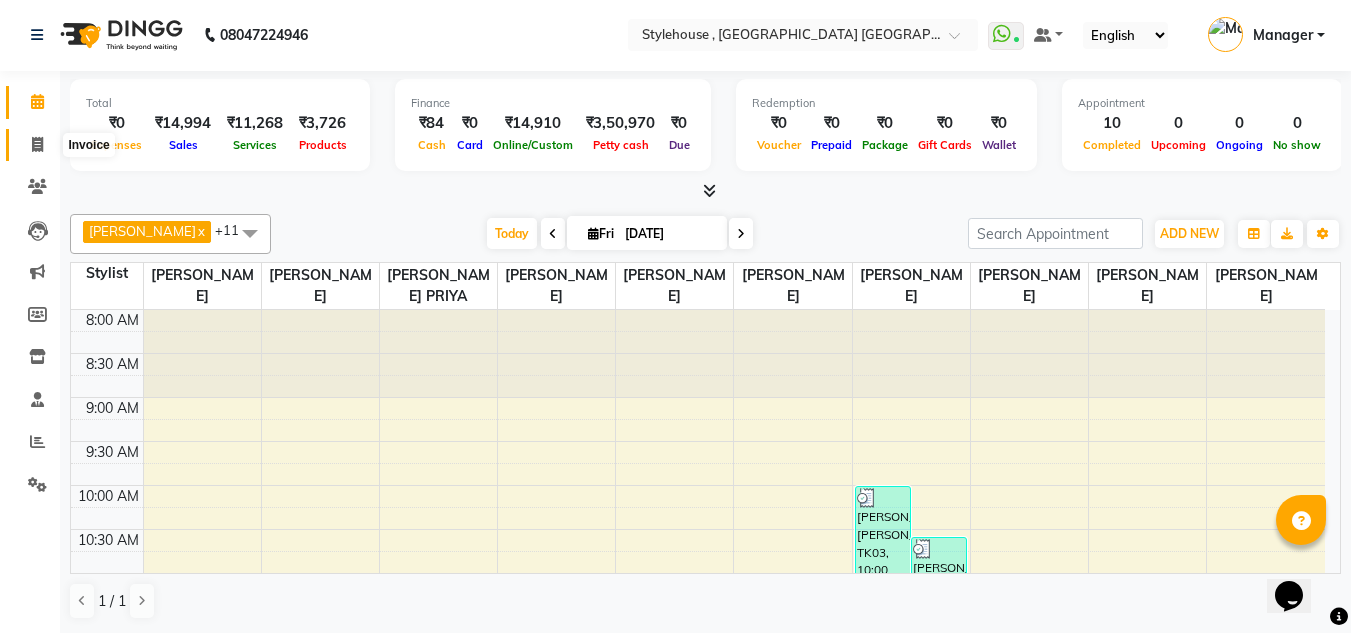 click 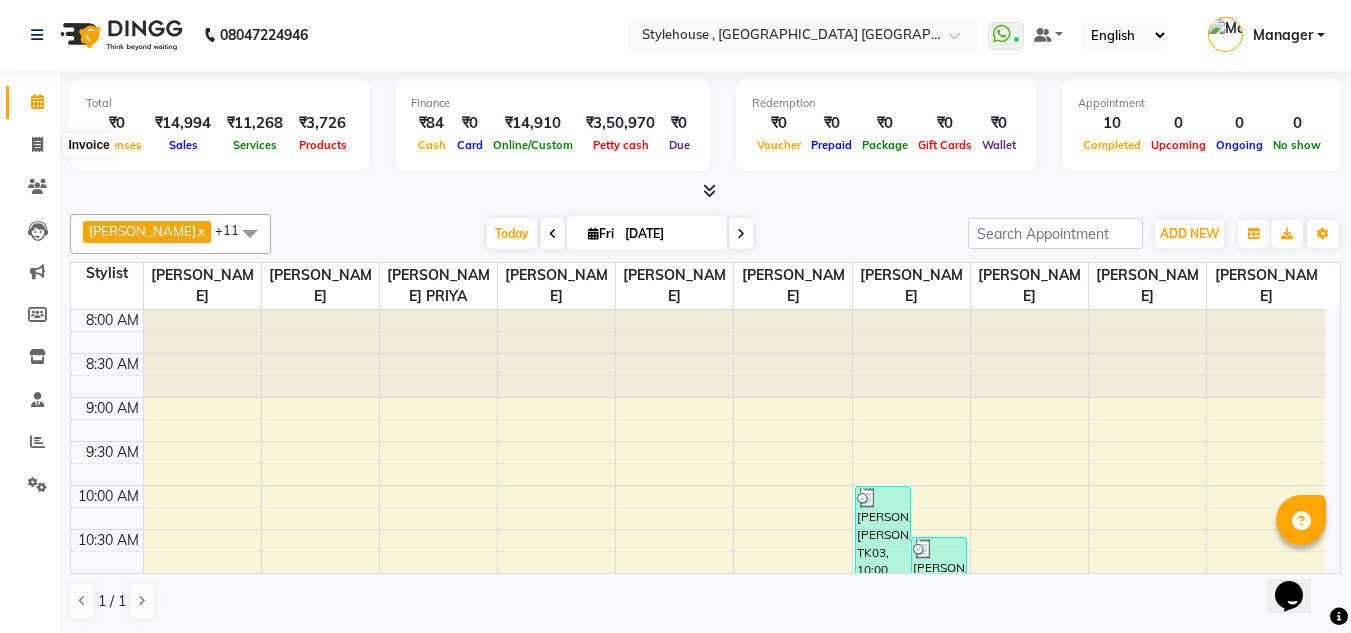 select on "service" 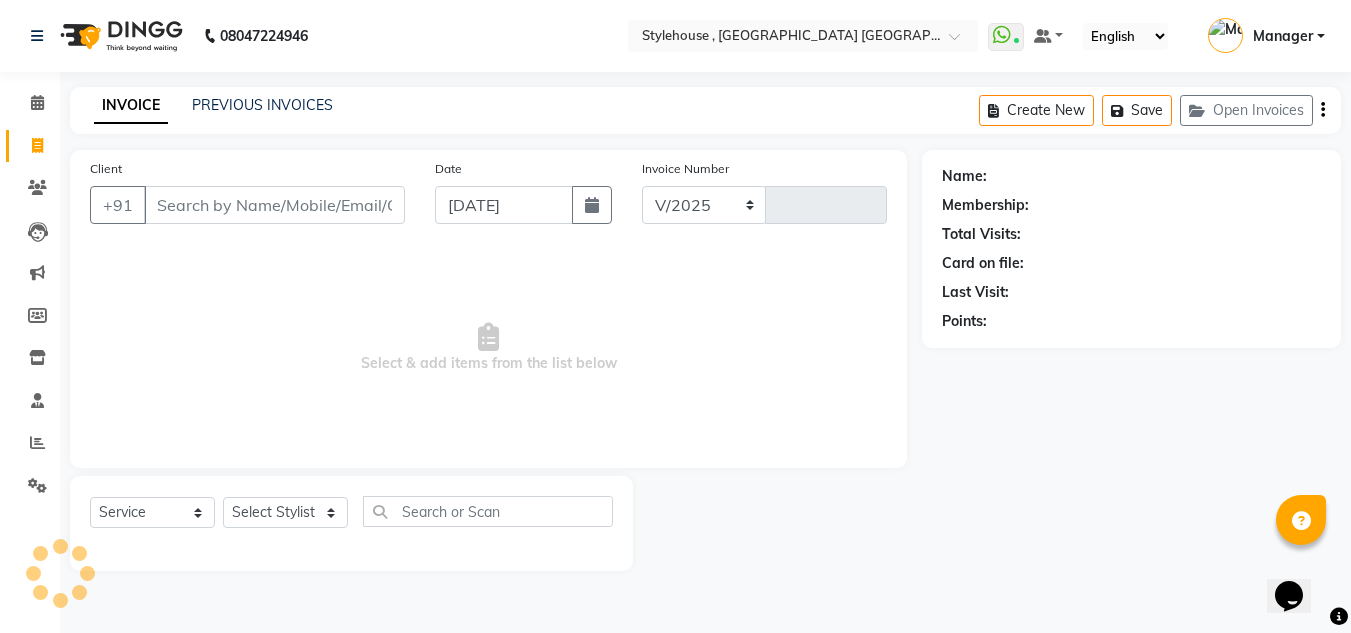scroll, scrollTop: 0, scrollLeft: 0, axis: both 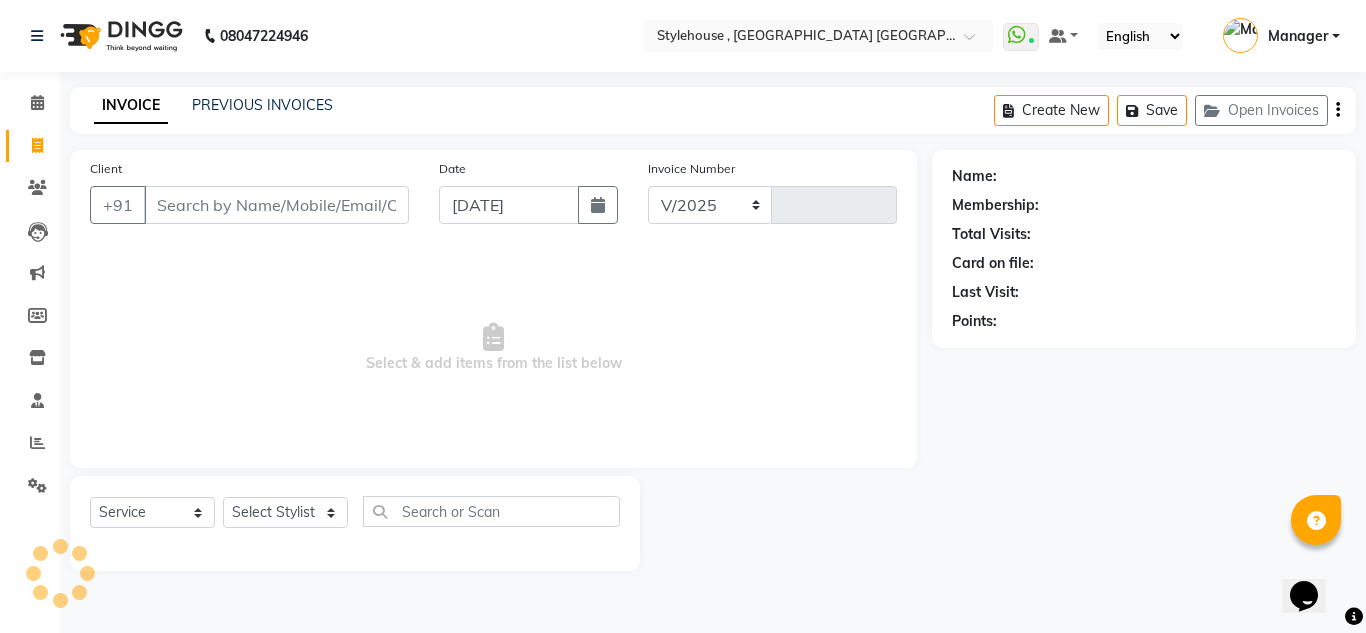 select on "7793" 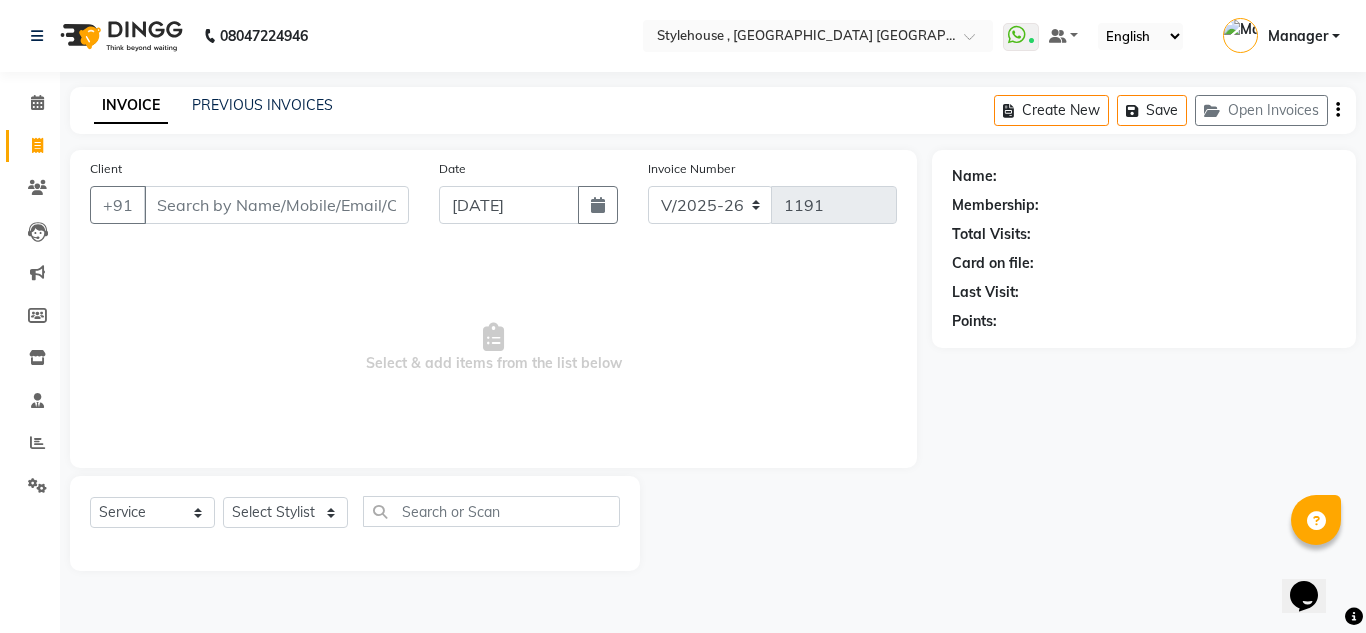 click on "Client" at bounding box center [276, 205] 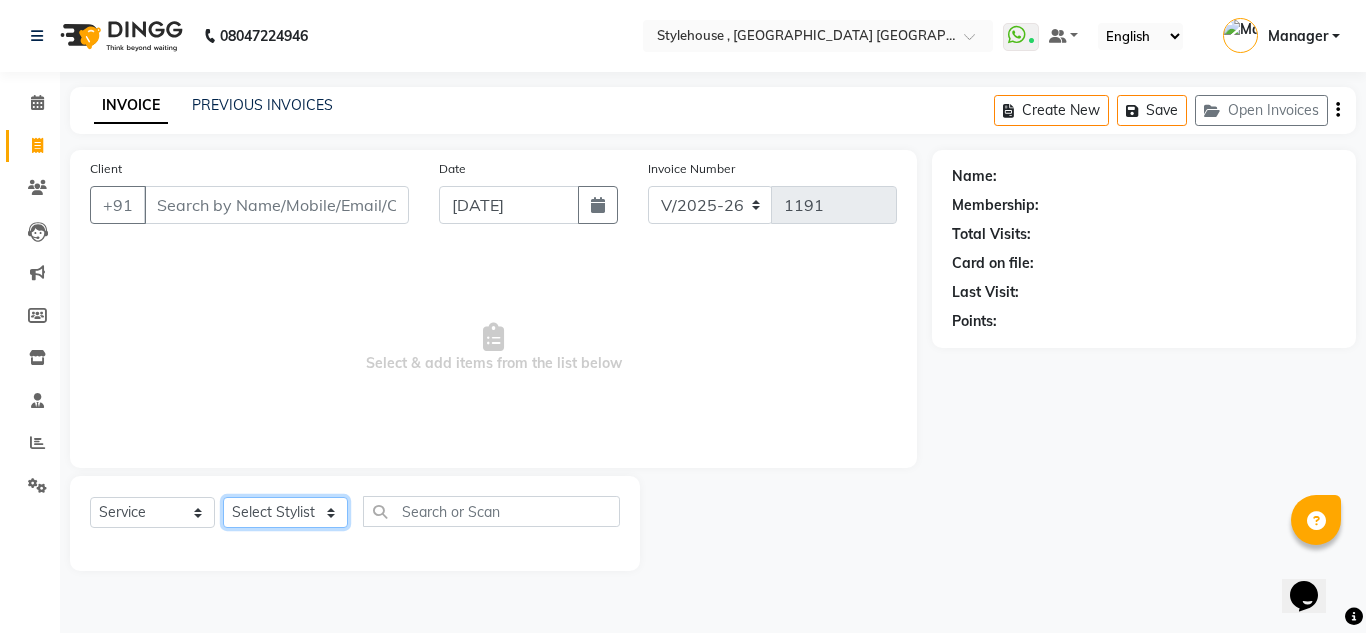 click on "Select Stylist [PERSON_NAME] [PERSON_NAME] [PERSON_NAME] [PERSON_NAME] PRIYA Manager [PERSON_NAME] [PERSON_NAME] [PERSON_NAME] PRIYANKA NANDA PUJA [PERSON_NAME] [PERSON_NAME] [PERSON_NAME] SAMEER [PERSON_NAME] [PERSON_NAME]" 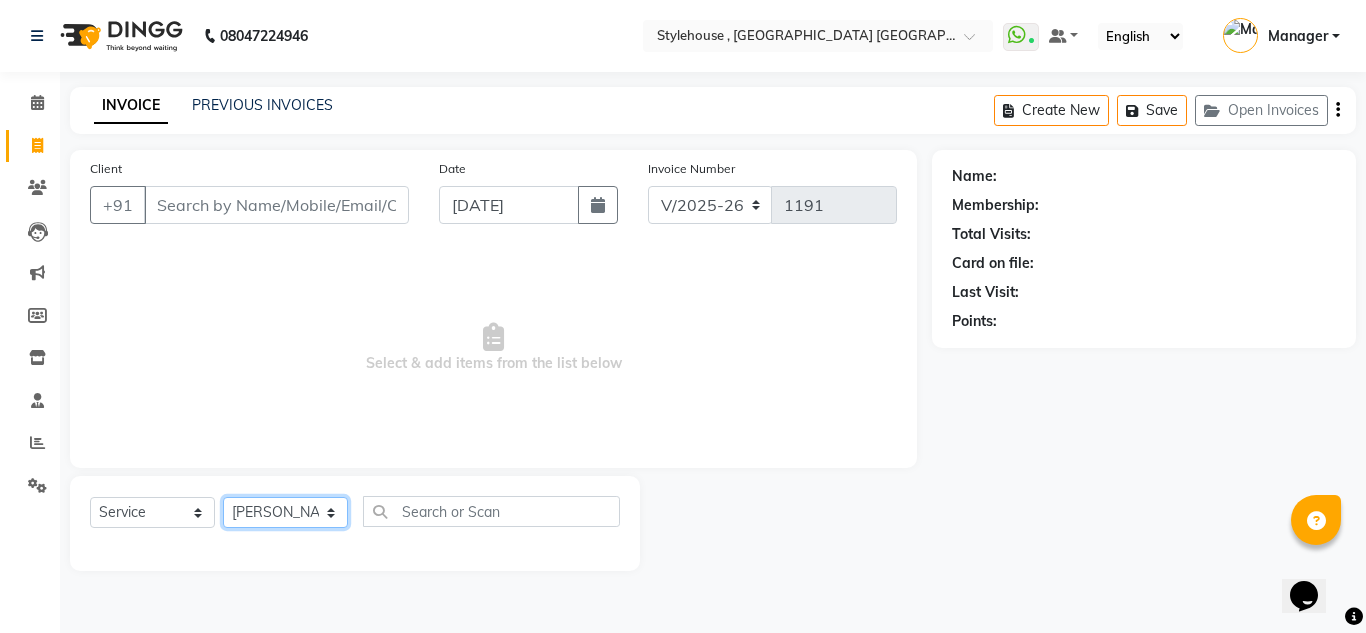 click on "Select Stylist [PERSON_NAME] [PERSON_NAME] [PERSON_NAME] [PERSON_NAME] PRIYA Manager [PERSON_NAME] [PERSON_NAME] [PERSON_NAME] PRIYANKA NANDA PUJA [PERSON_NAME] [PERSON_NAME] [PERSON_NAME] SAMEER [PERSON_NAME] [PERSON_NAME]" 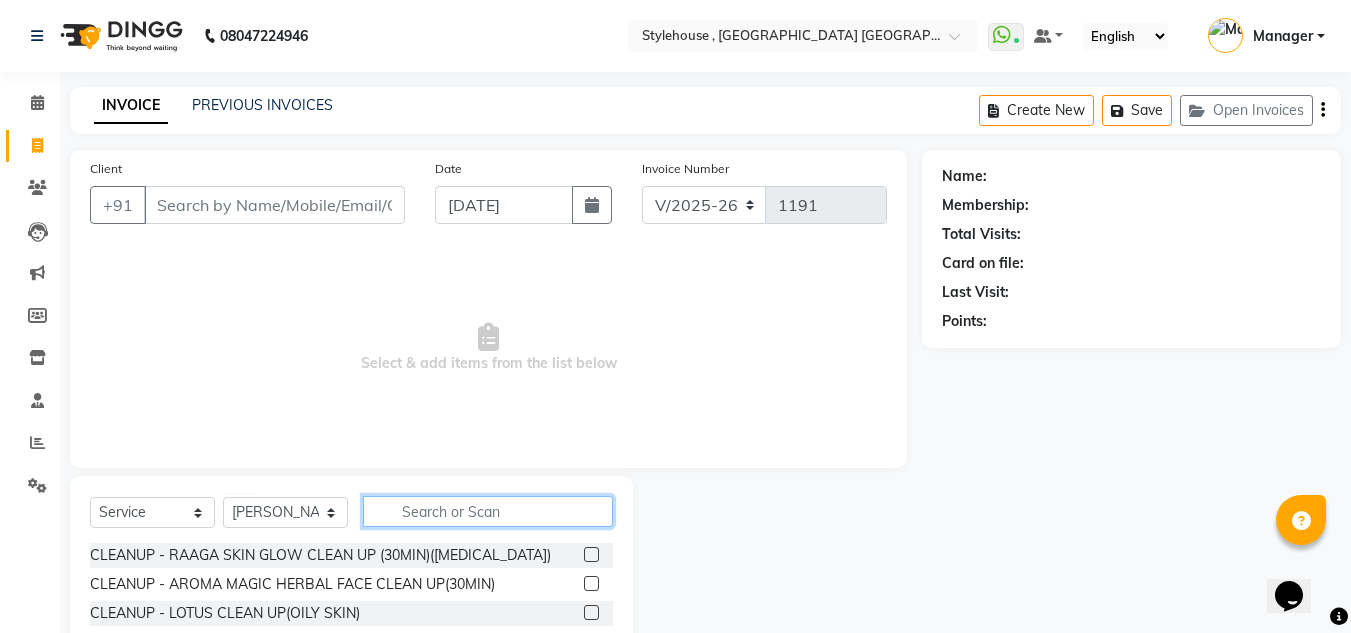 click 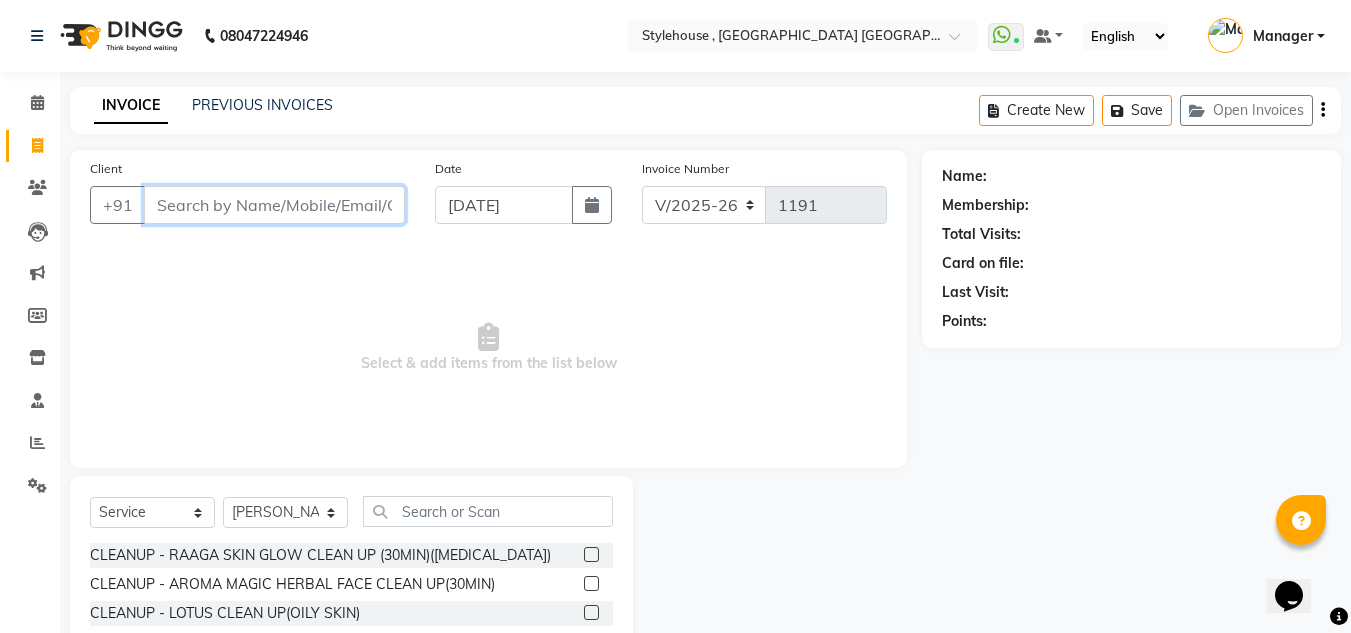 click on "Client" at bounding box center [274, 205] 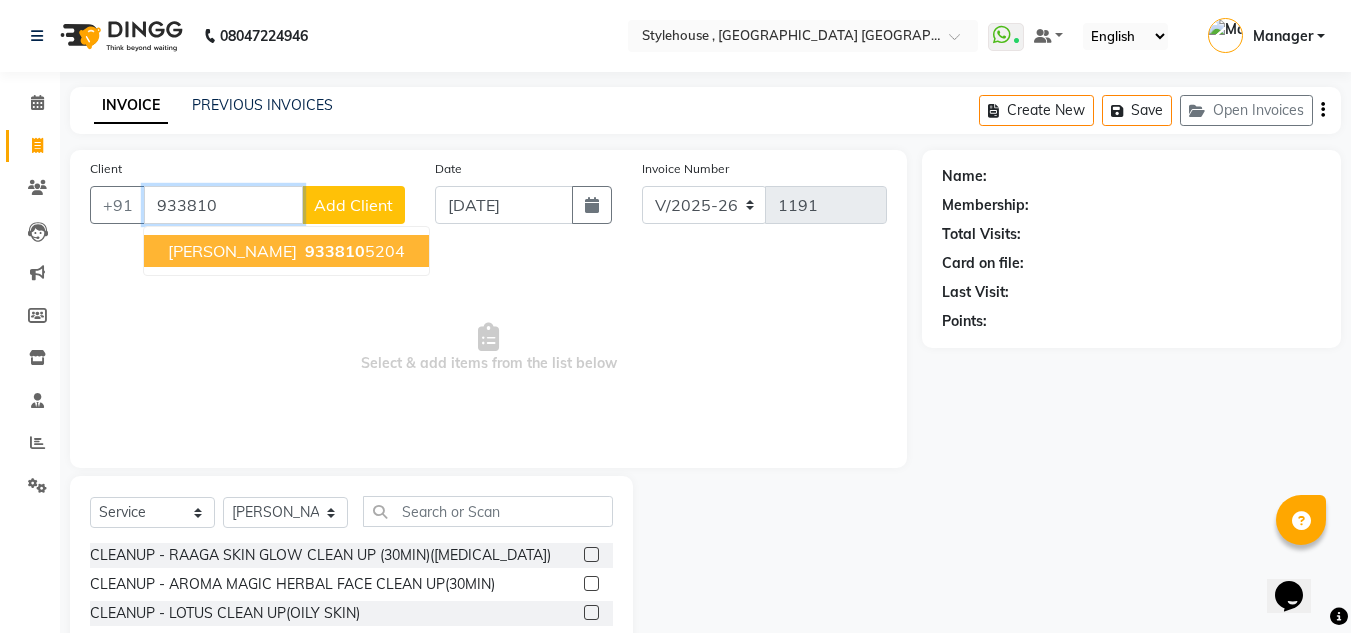 click on "[PERSON_NAME]" at bounding box center [232, 251] 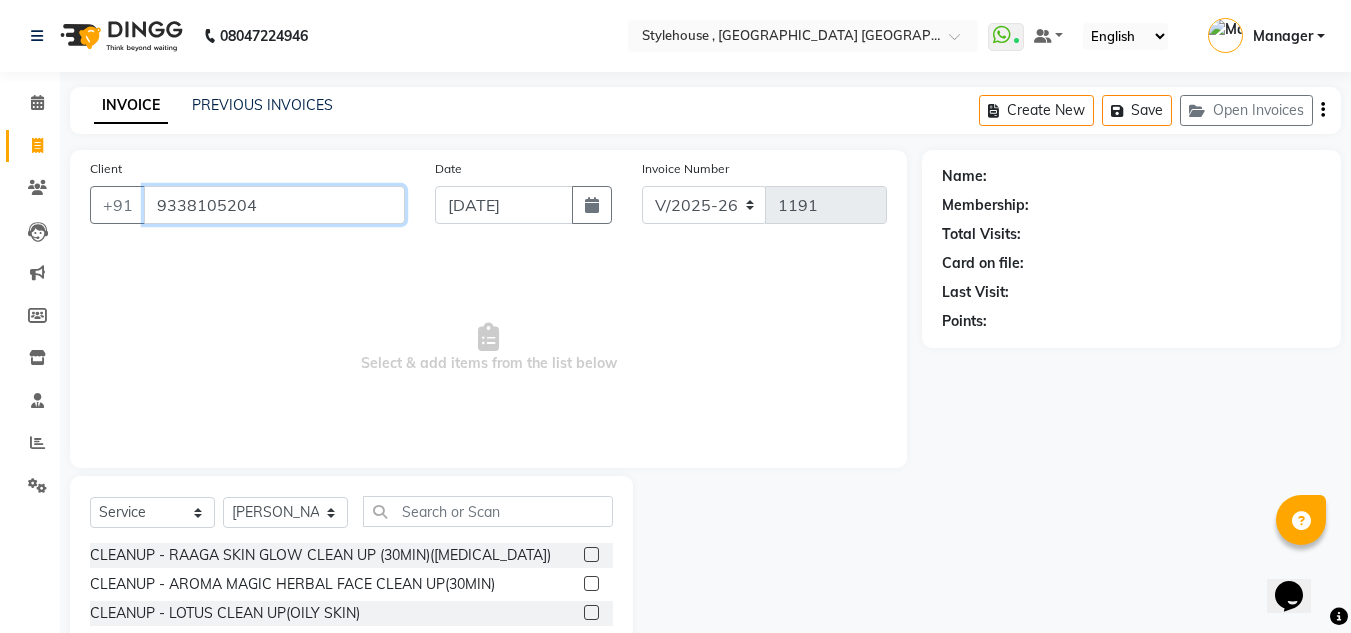 type on "9338105204" 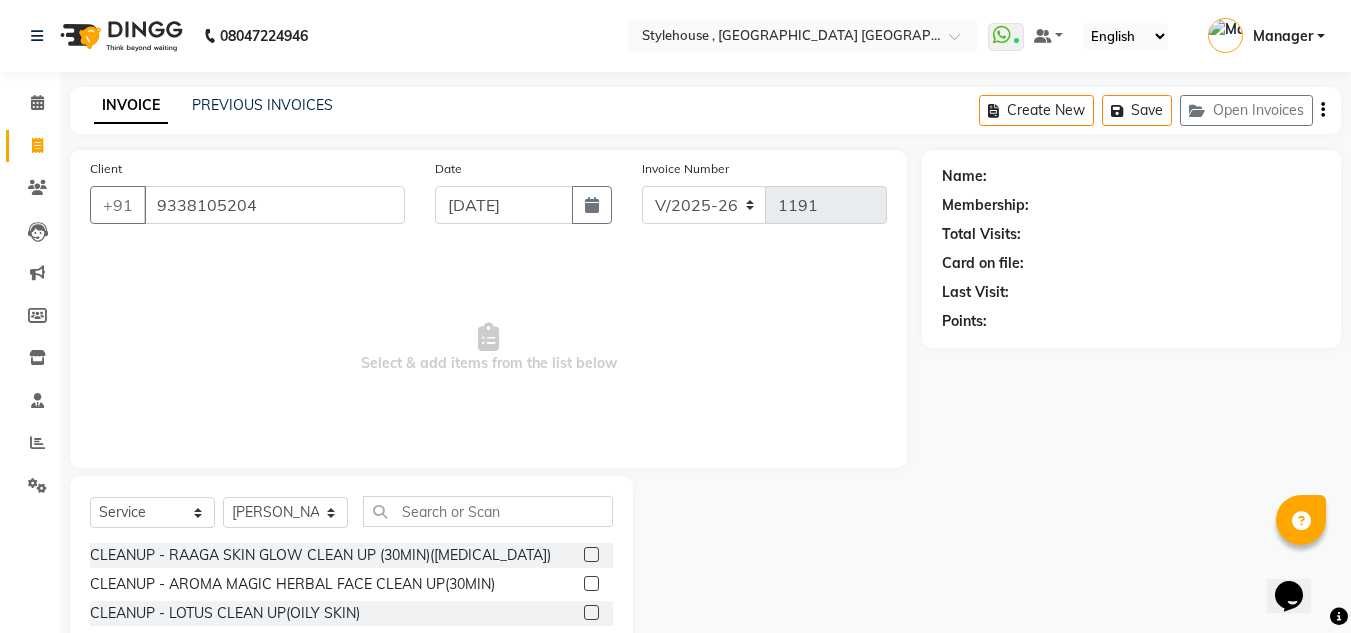 select on "1: Object" 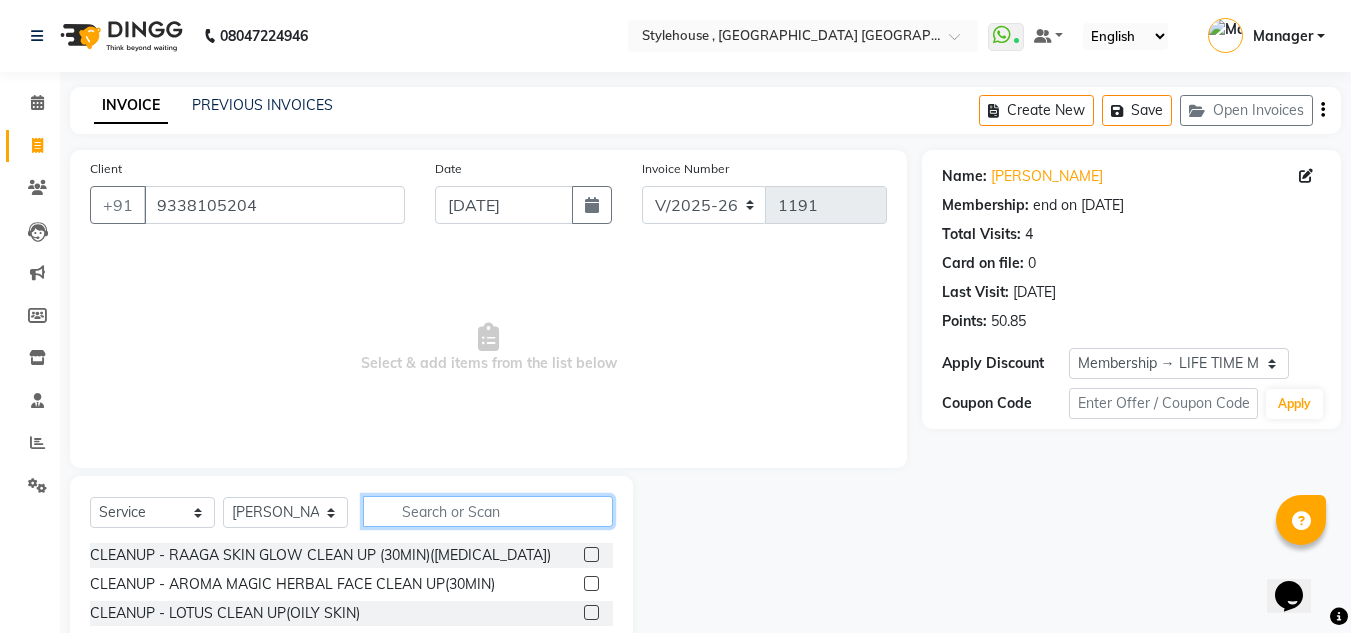 click 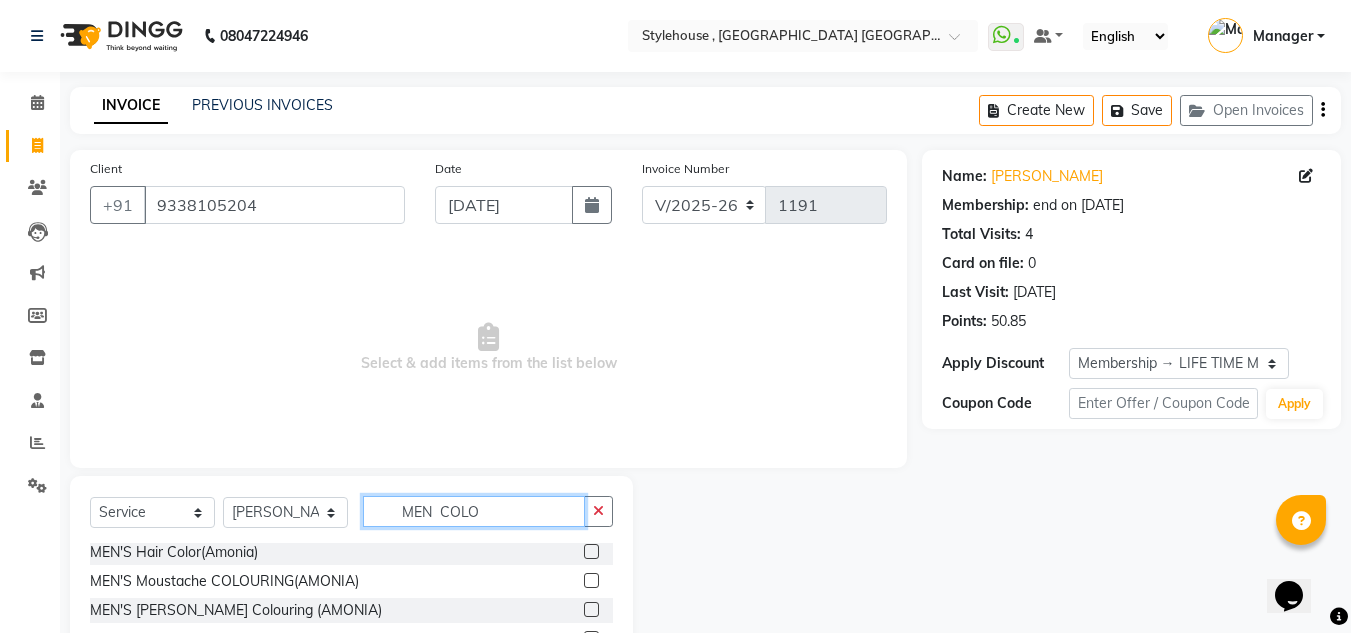 scroll, scrollTop: 0, scrollLeft: 0, axis: both 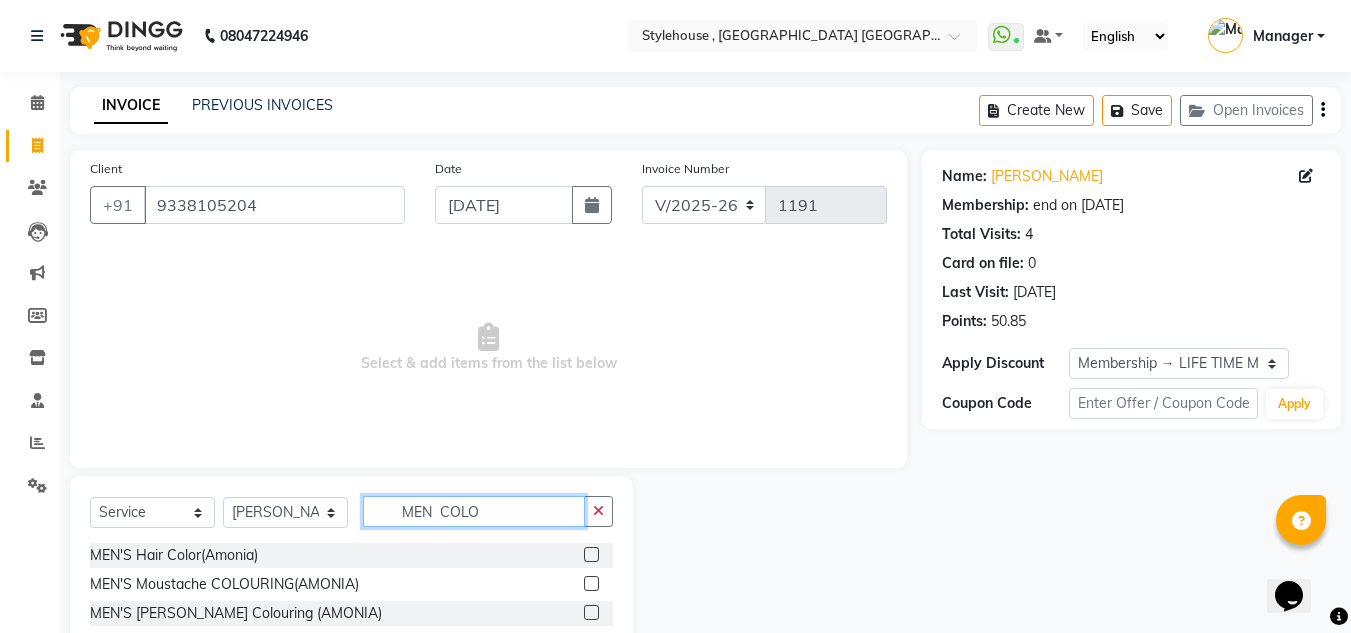 click on "MEN  COLO" 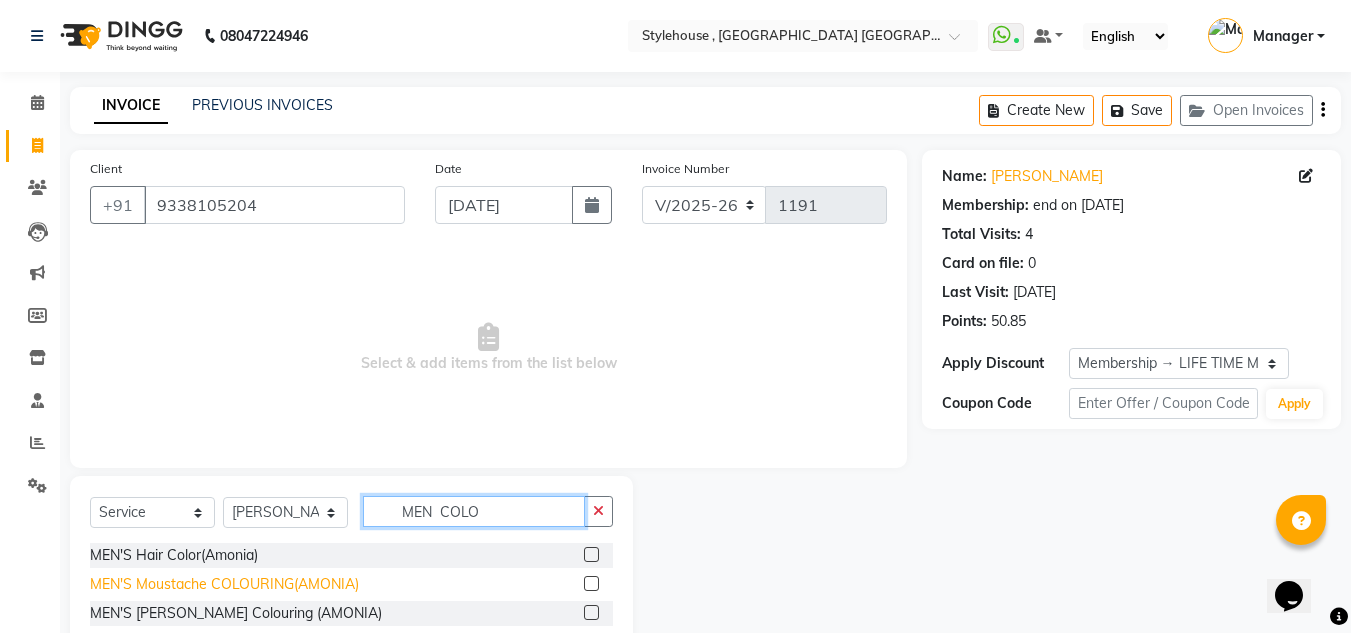 scroll, scrollTop: 3, scrollLeft: 0, axis: vertical 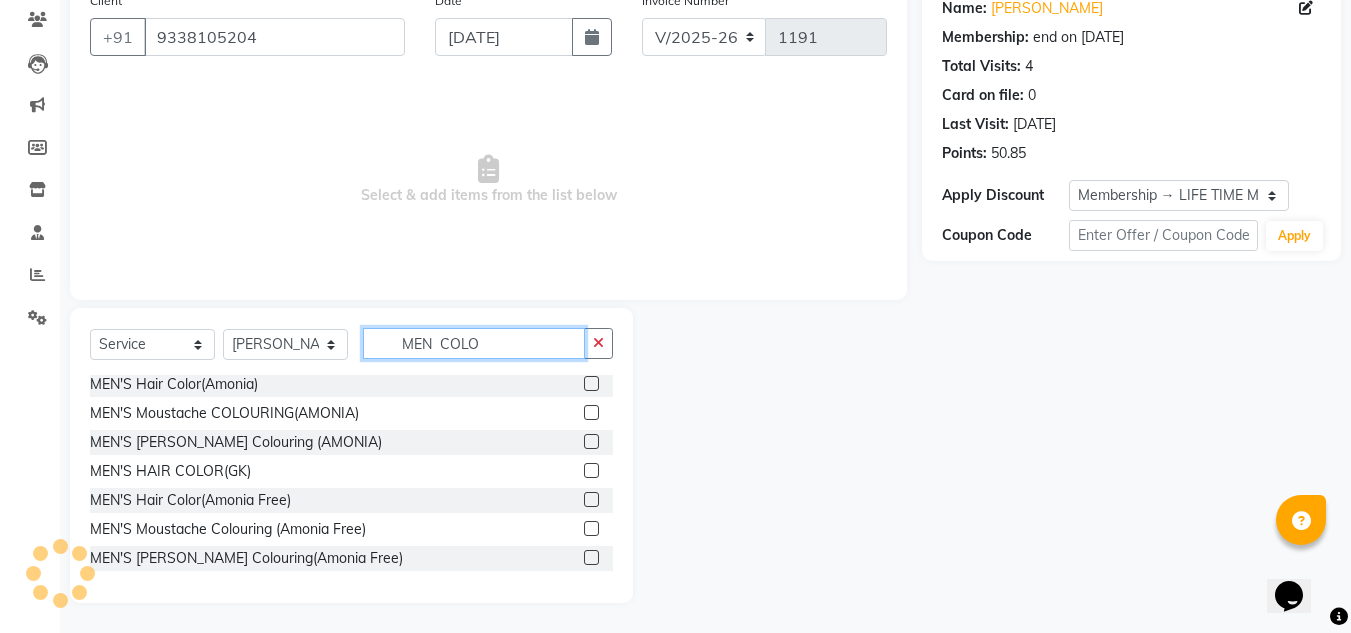 type on "MEN  COLO" 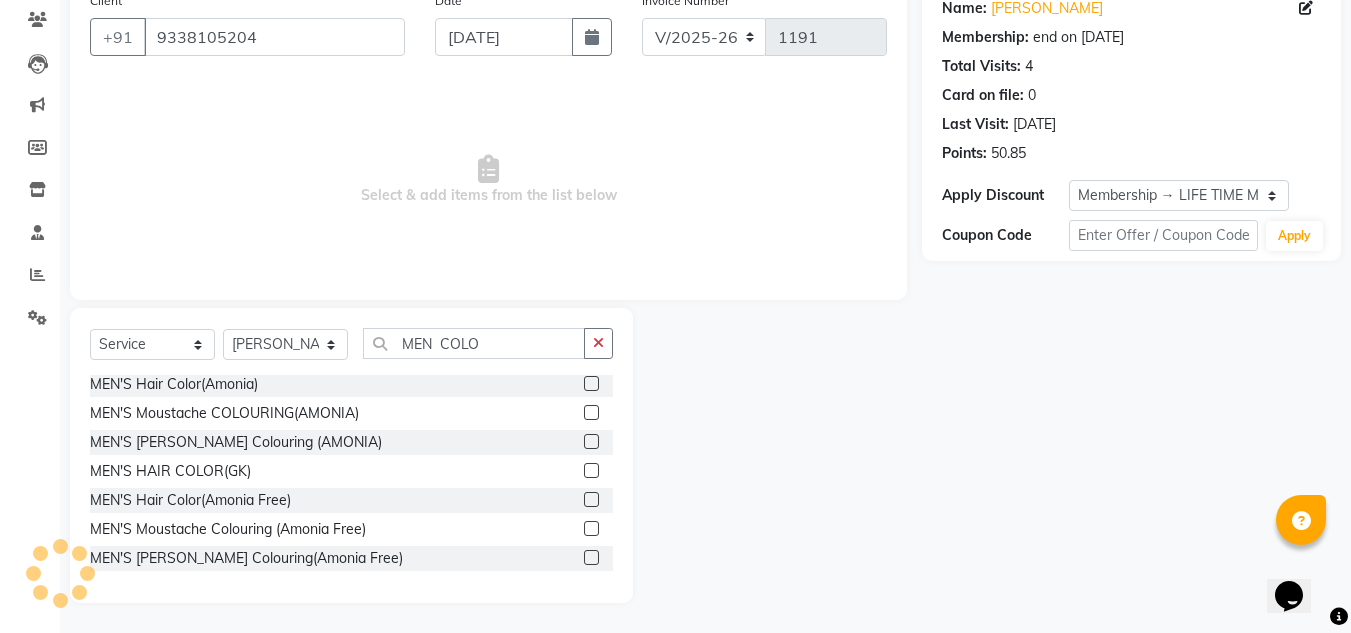 click 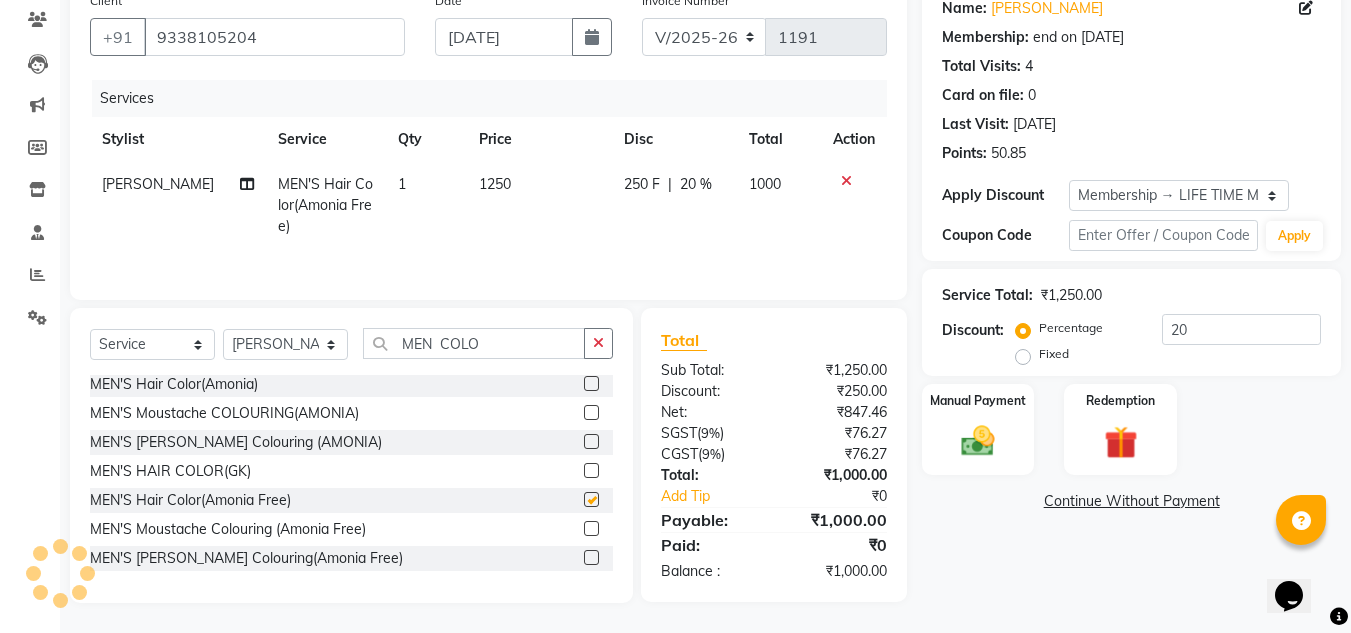 checkbox on "false" 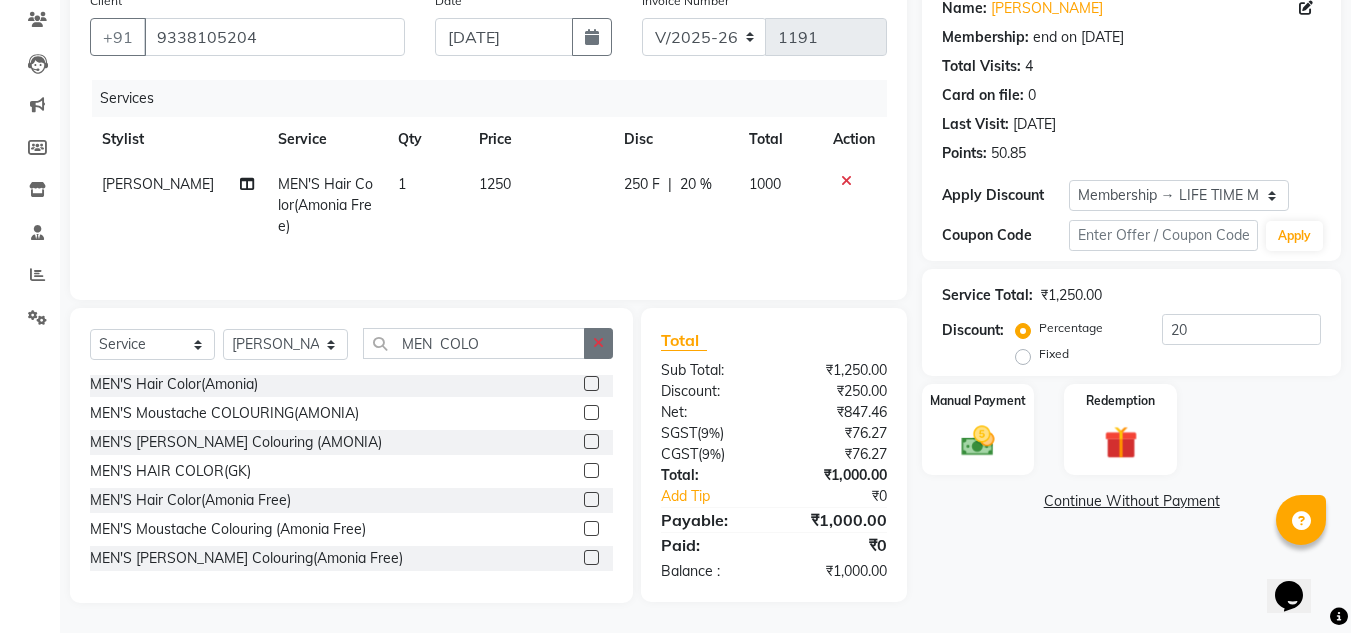 click 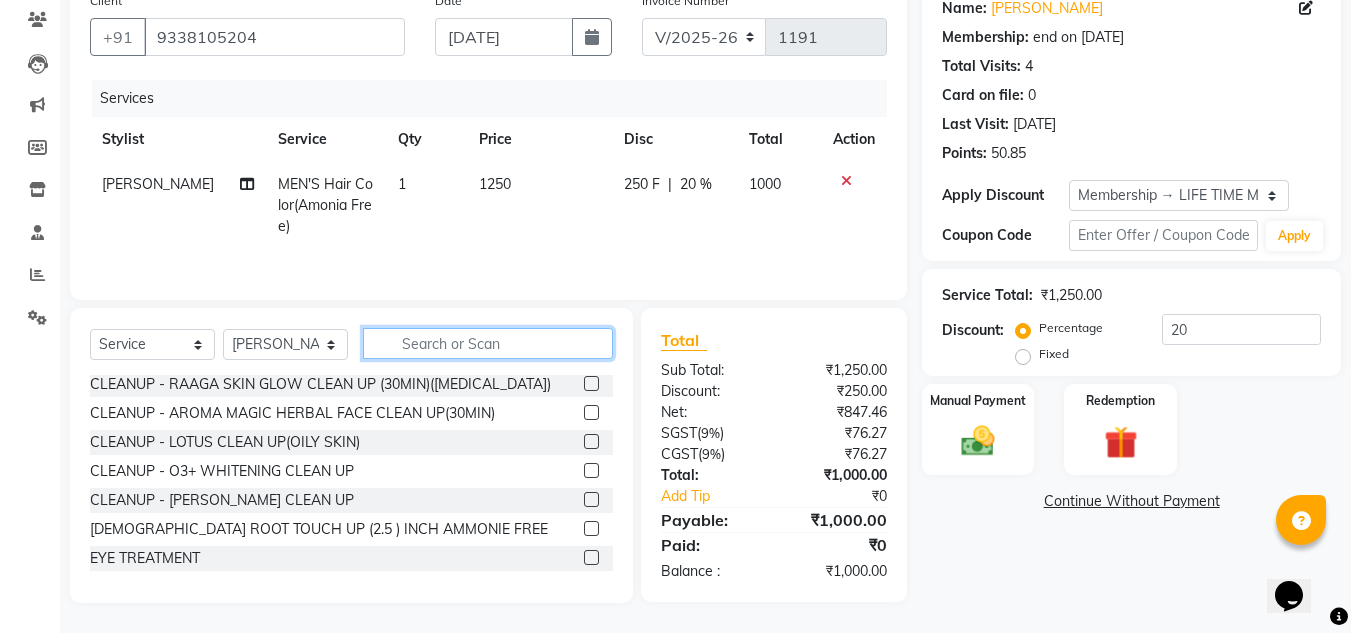 click 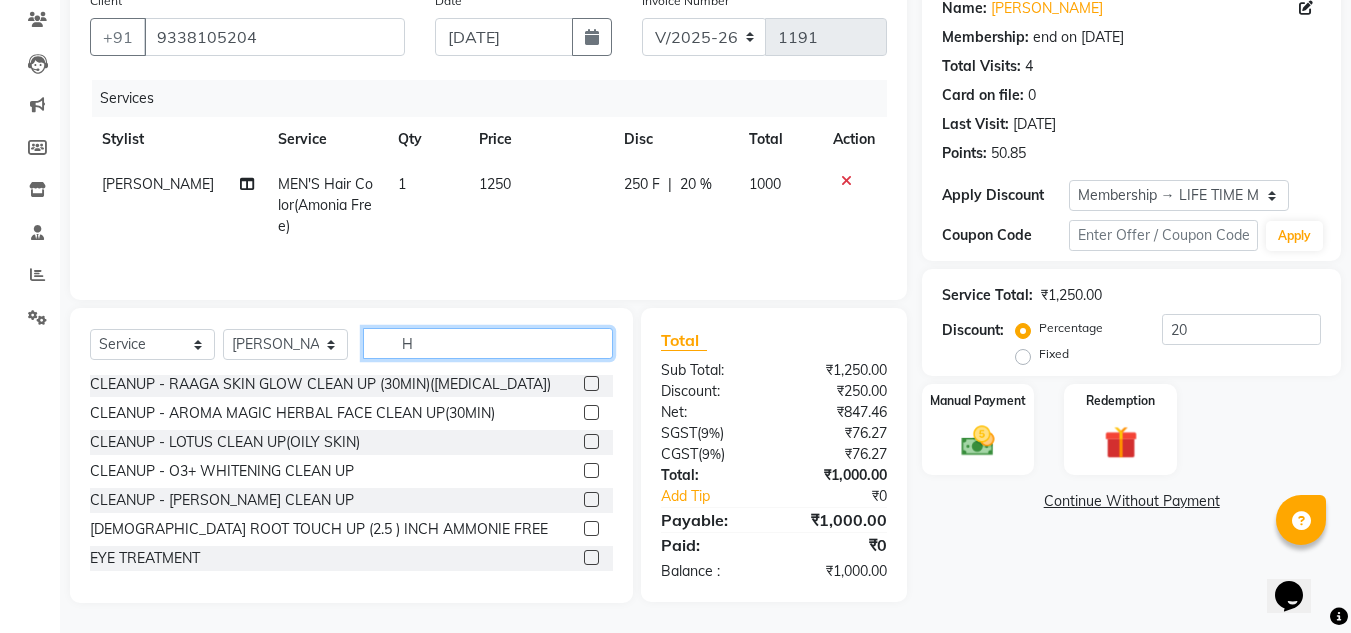 scroll, scrollTop: 0, scrollLeft: 0, axis: both 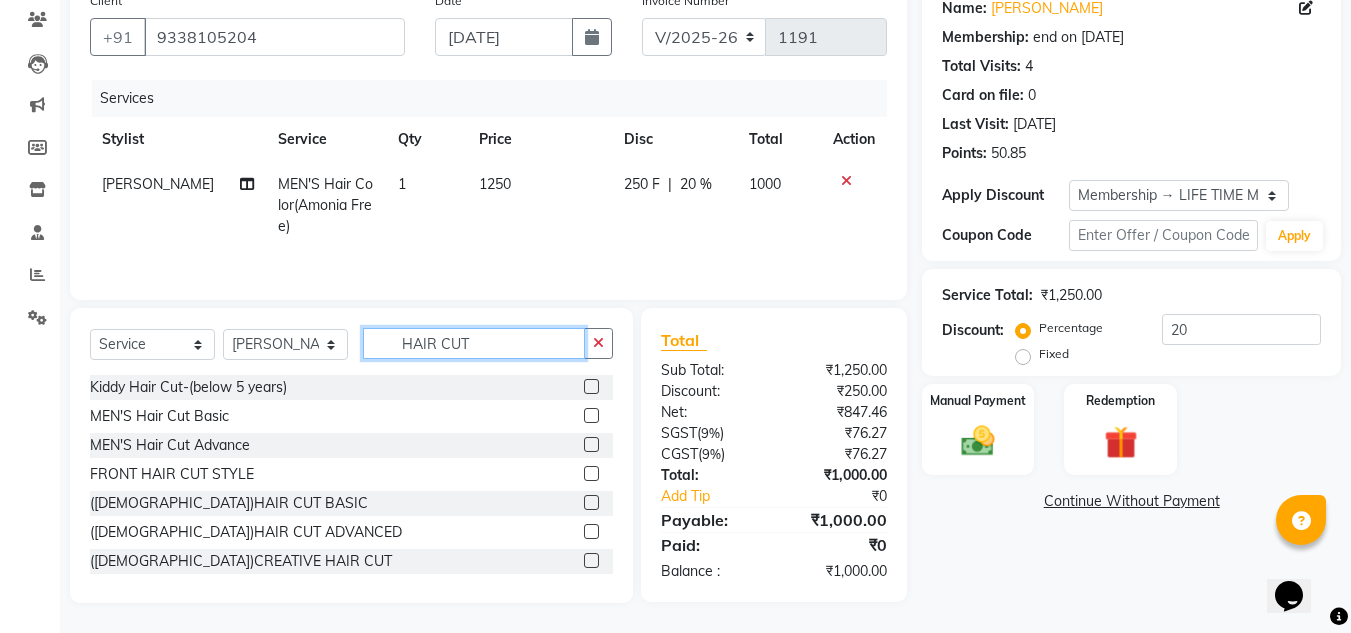 type on "HAIR CUT" 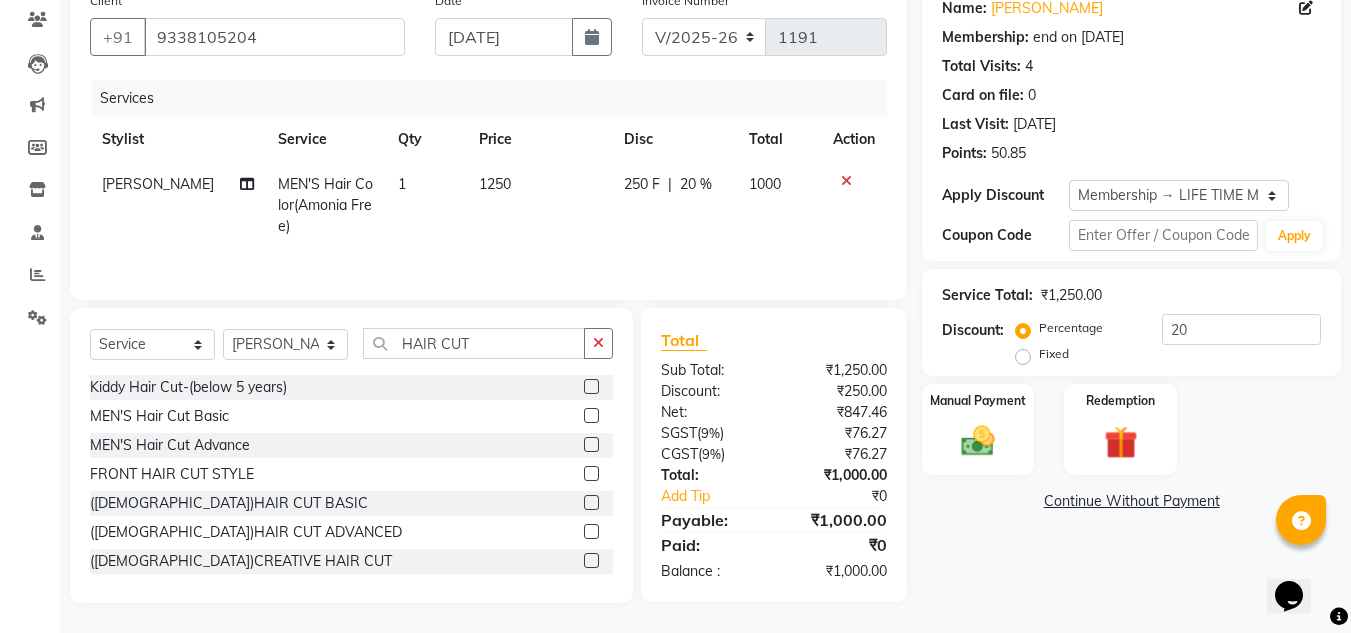 click 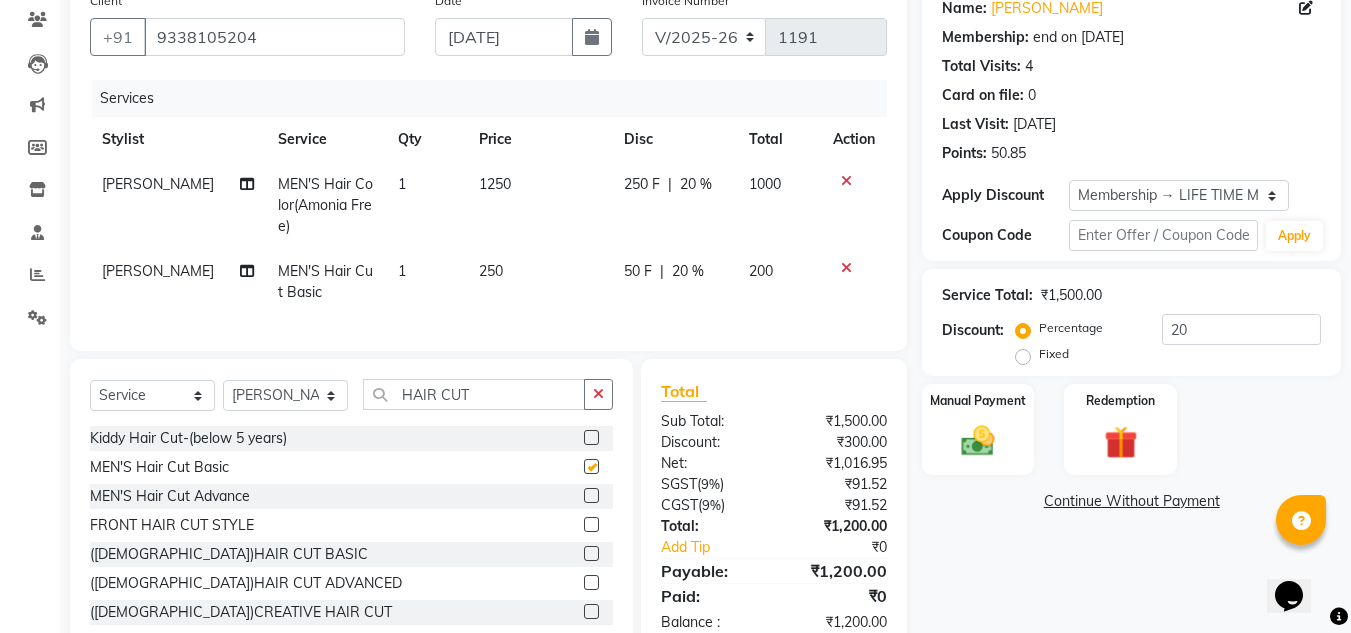 checkbox on "false" 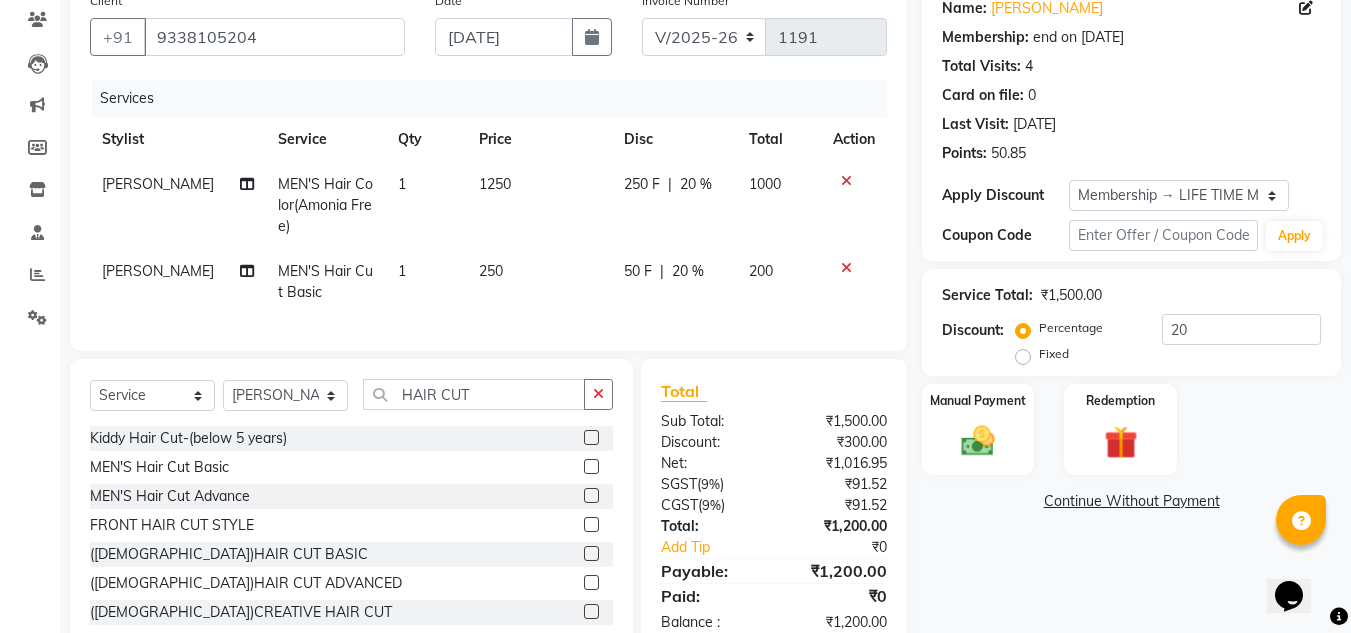 scroll, scrollTop: 234, scrollLeft: 0, axis: vertical 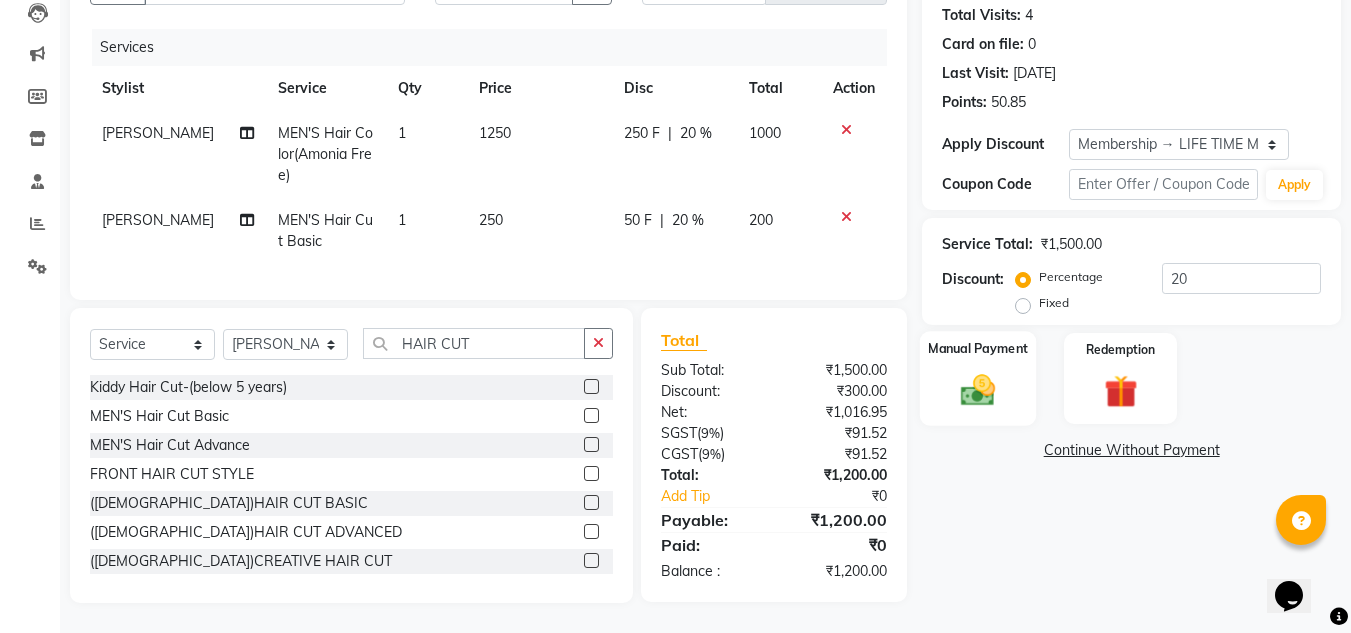 click on "Manual Payment" 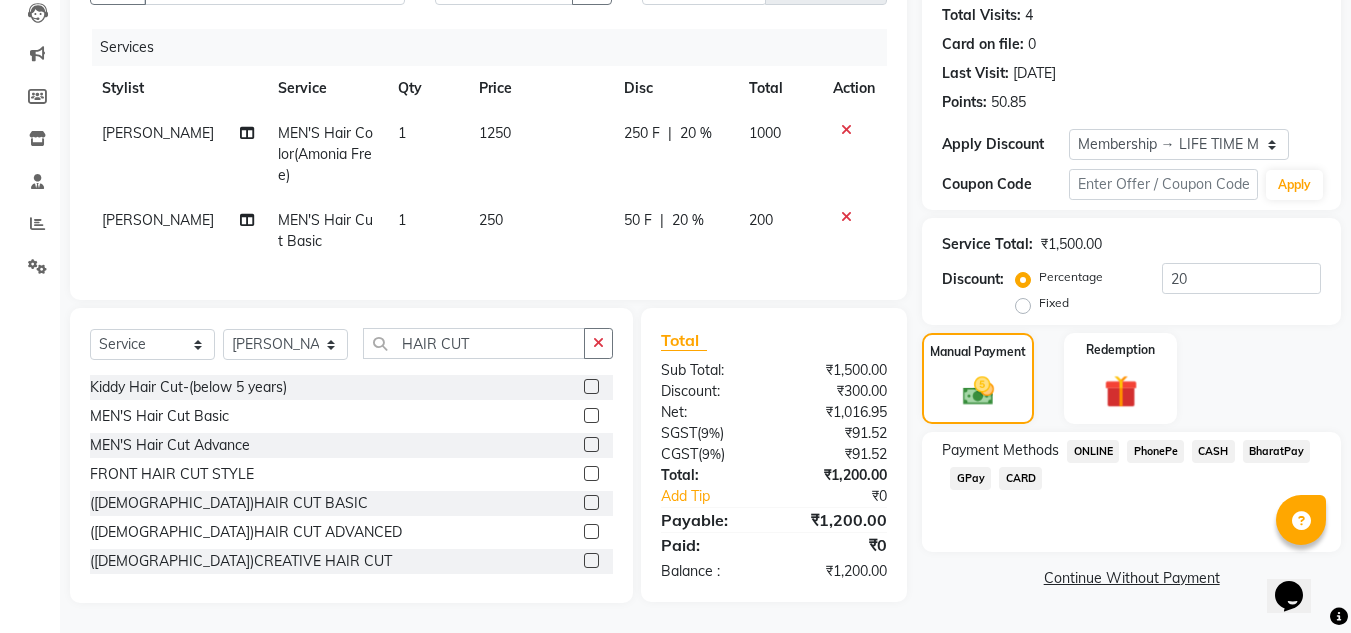 click on "PhonePe" 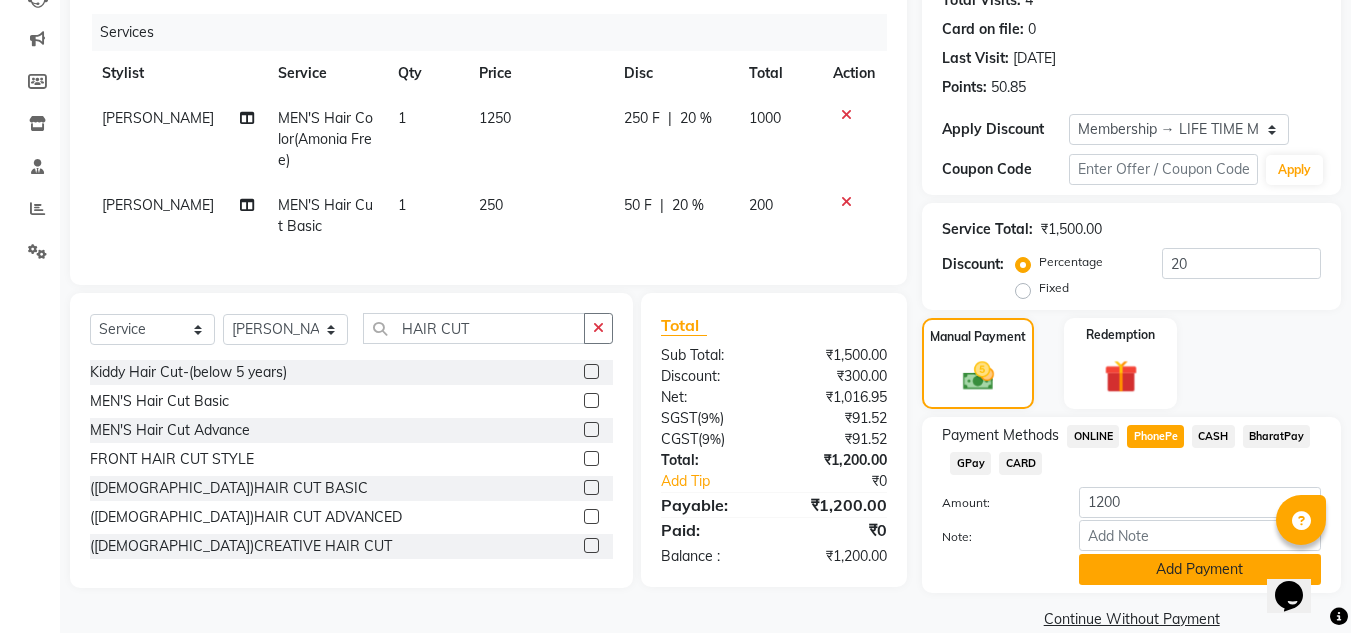 scroll, scrollTop: 265, scrollLeft: 0, axis: vertical 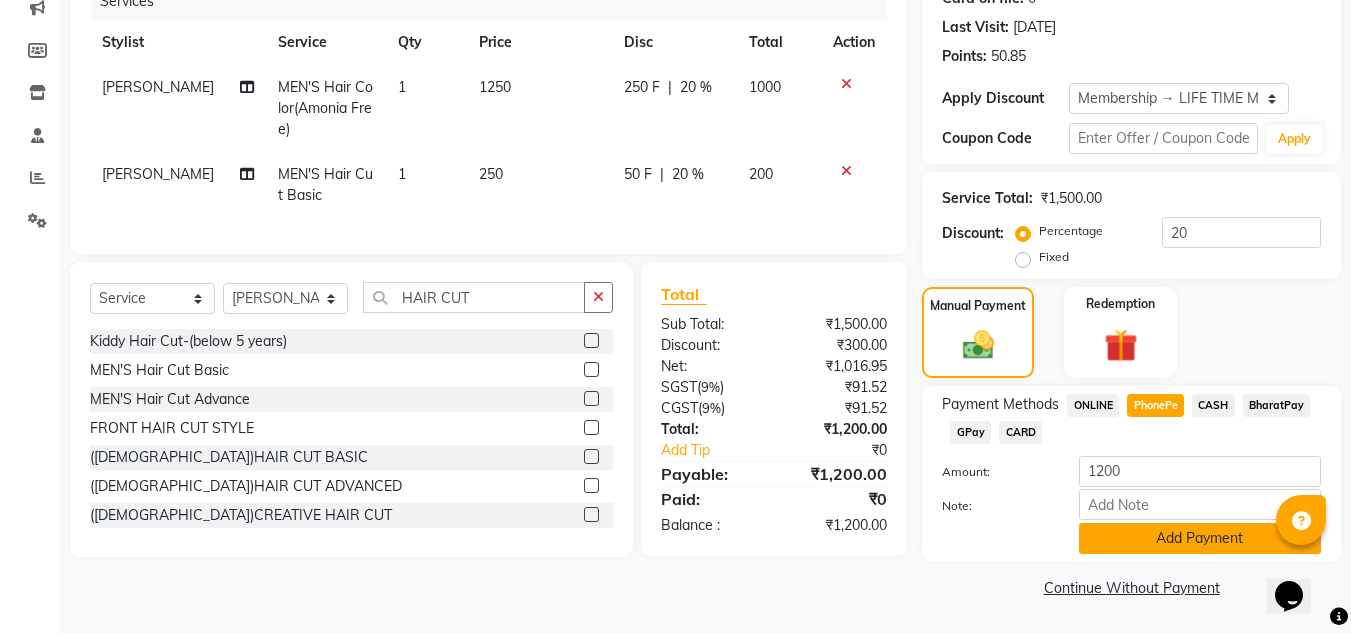 click on "Add Payment" 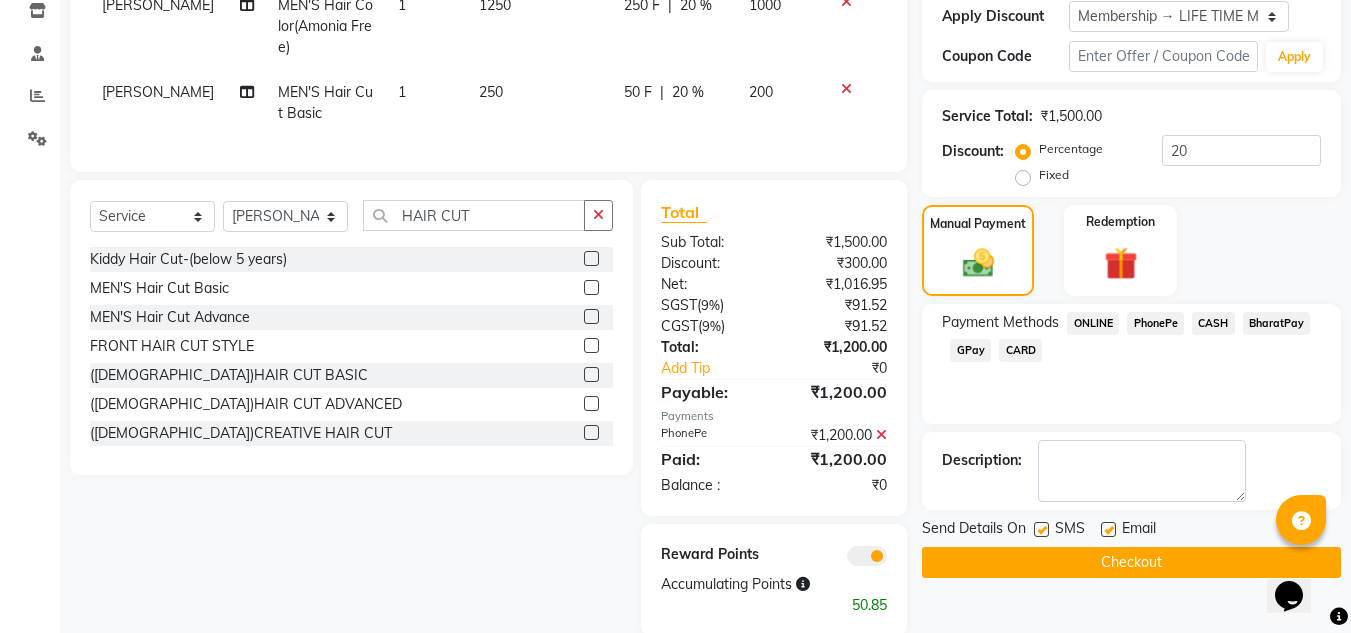 scroll, scrollTop: 395, scrollLeft: 0, axis: vertical 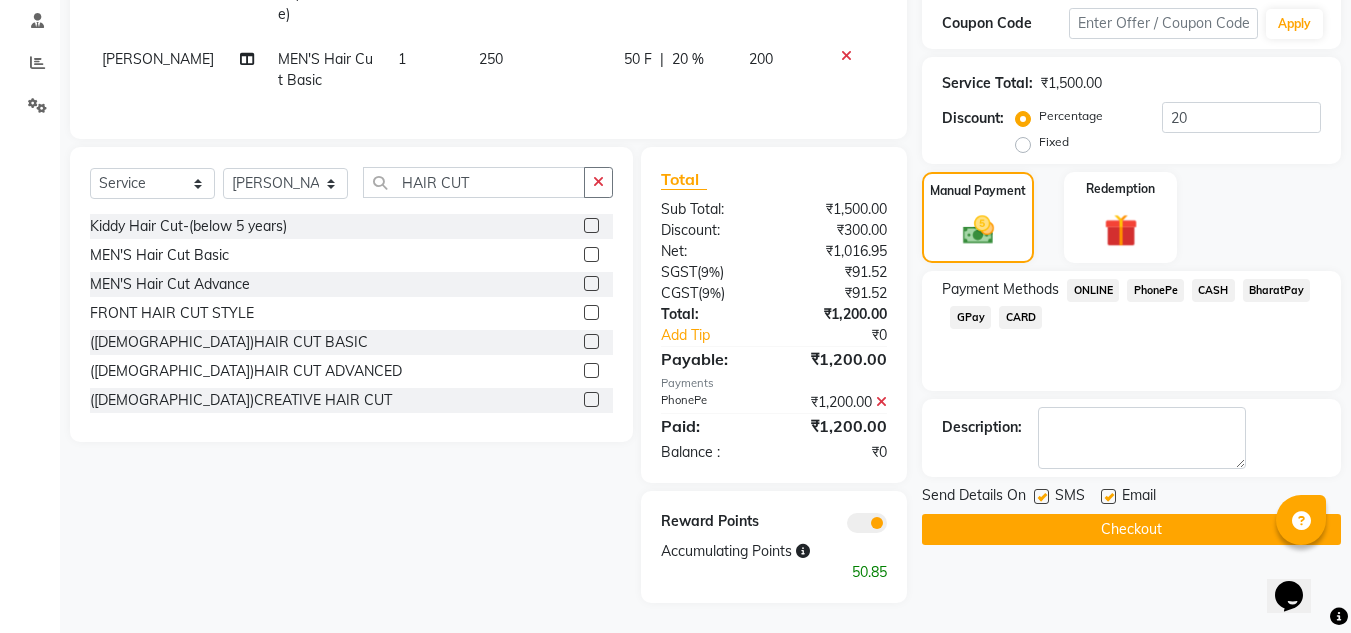 click on "Checkout" 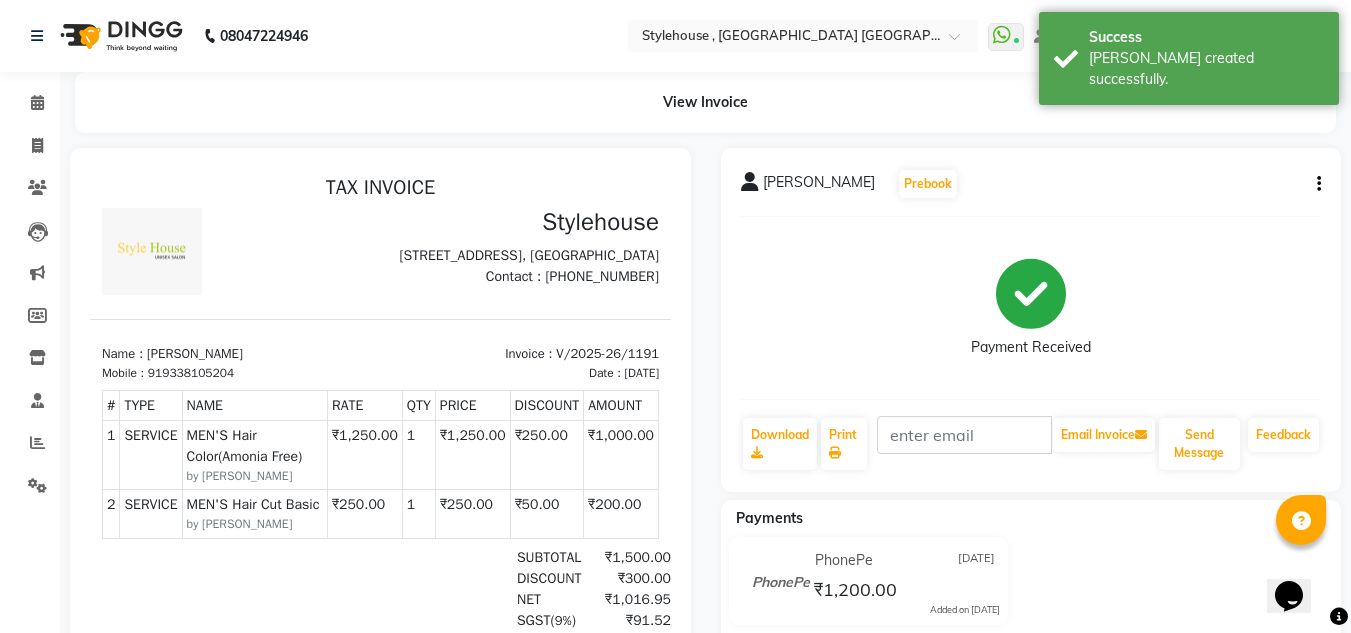 scroll, scrollTop: 0, scrollLeft: 0, axis: both 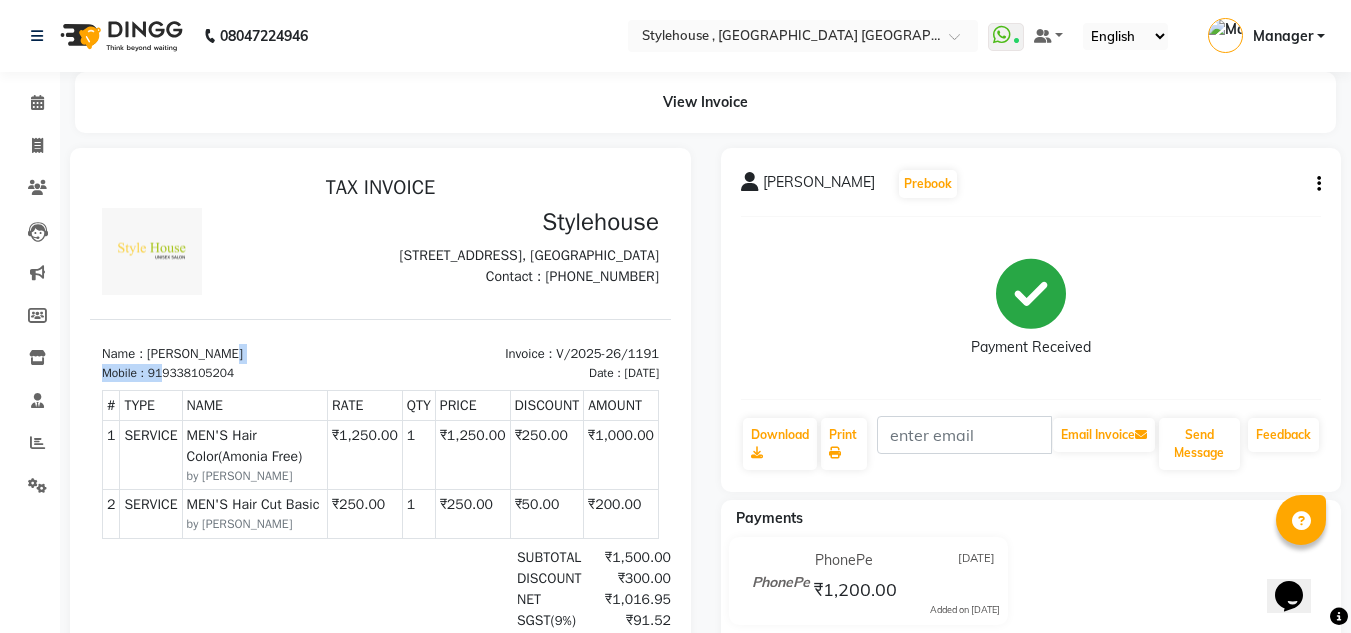 drag, startPoint x: 162, startPoint y: 405, endPoint x: 279, endPoint y: 394, distance: 117.51595 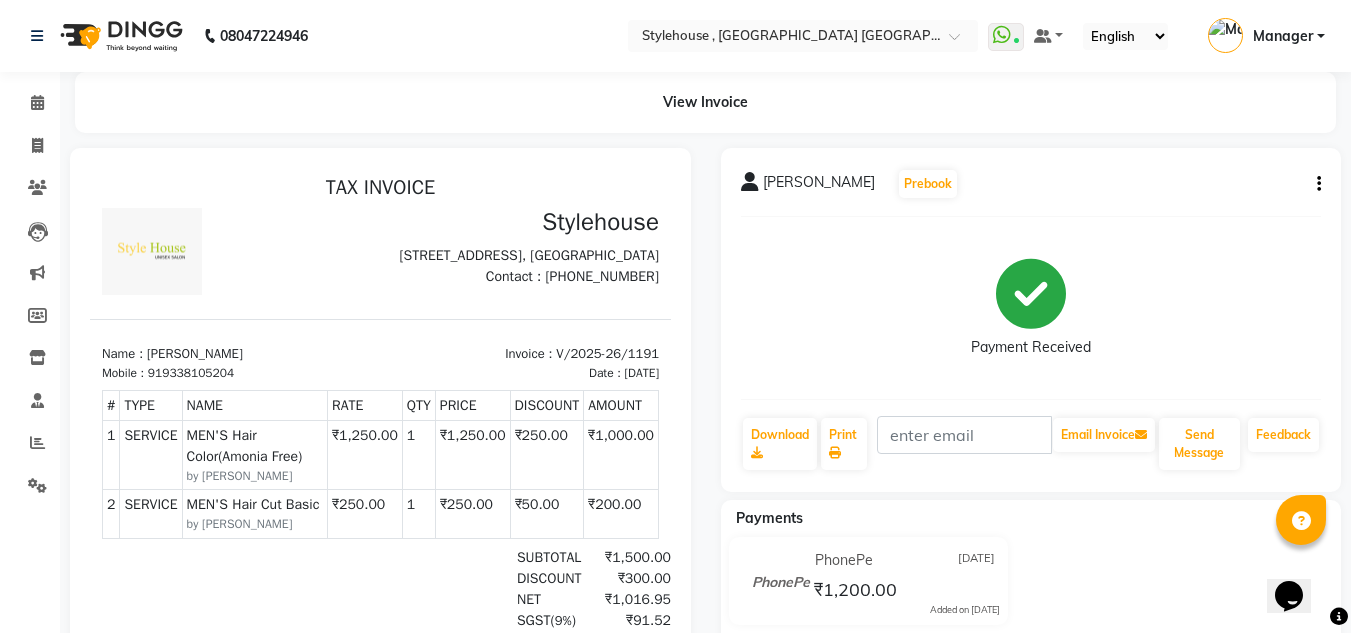 click on "Mobile :
919338105204" at bounding box center [235, 373] 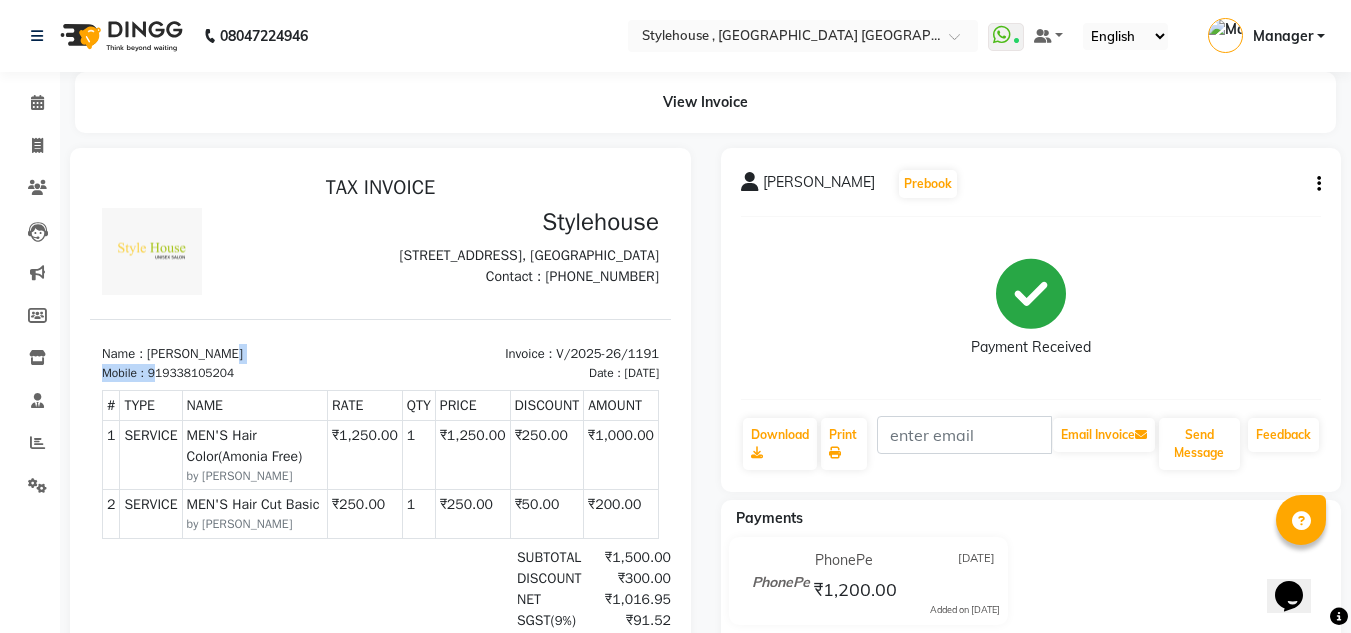 drag, startPoint x: 161, startPoint y: 410, endPoint x: 265, endPoint y: 396, distance: 104.93808 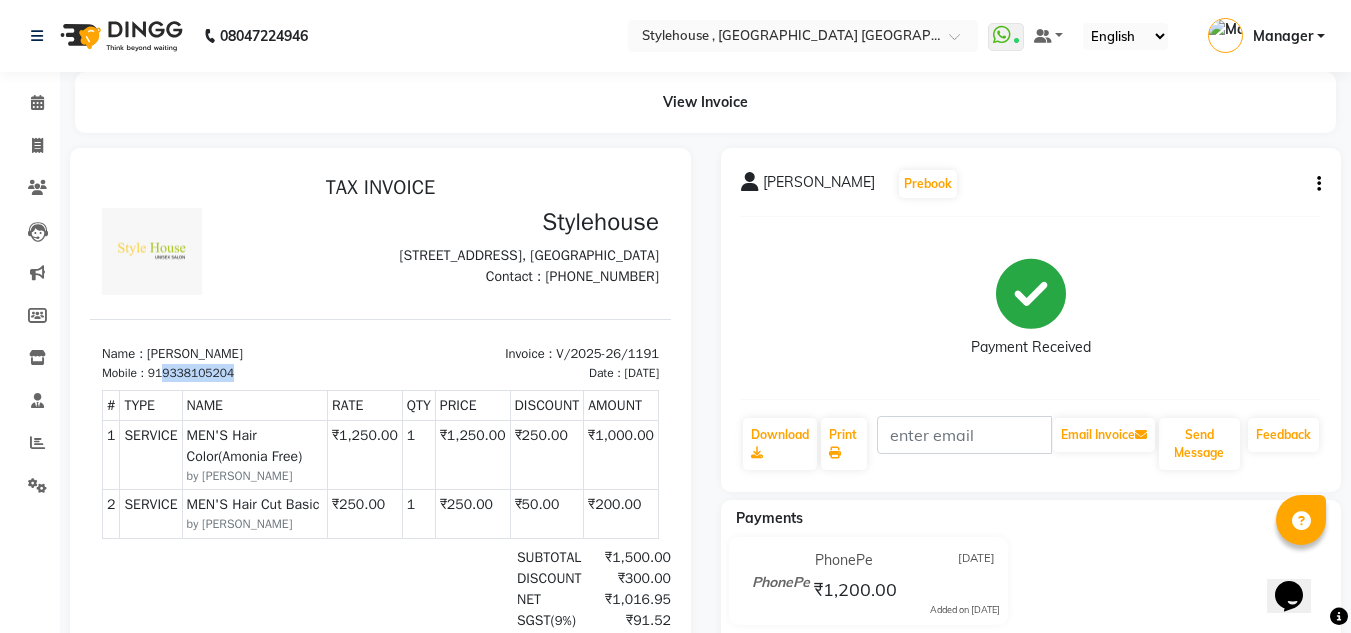 drag, startPoint x: 165, startPoint y: 405, endPoint x: 271, endPoint y: 399, distance: 106.16968 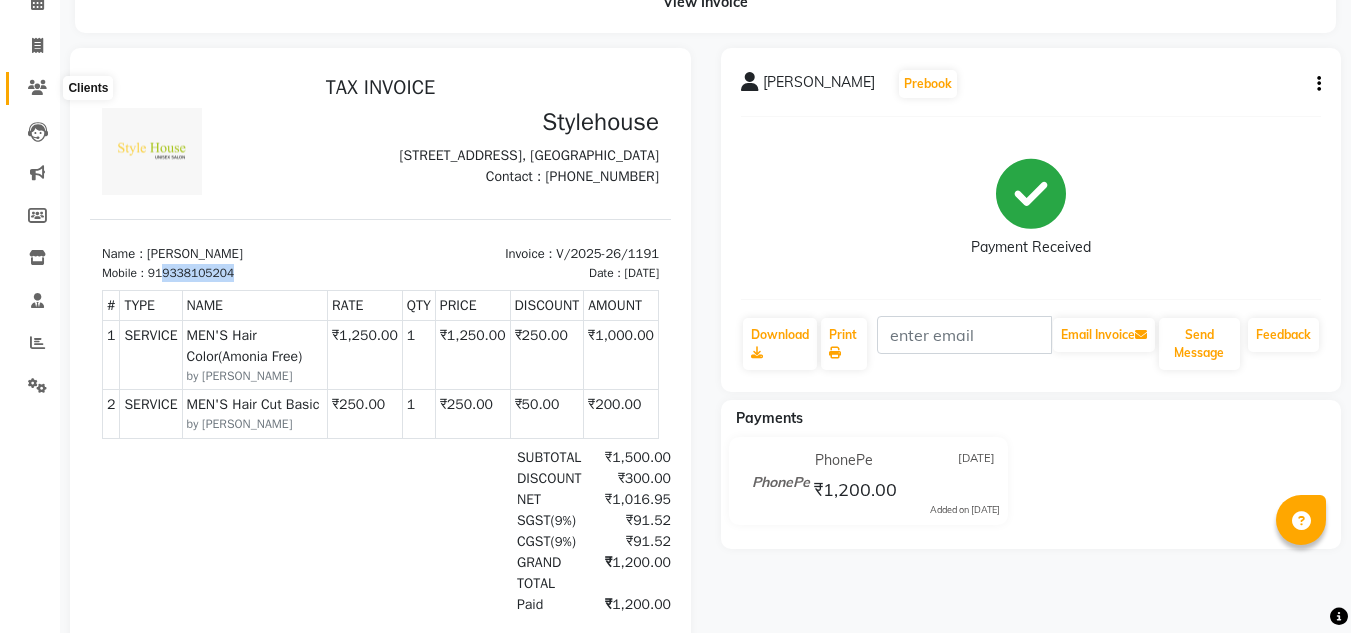 scroll, scrollTop: 0, scrollLeft: 0, axis: both 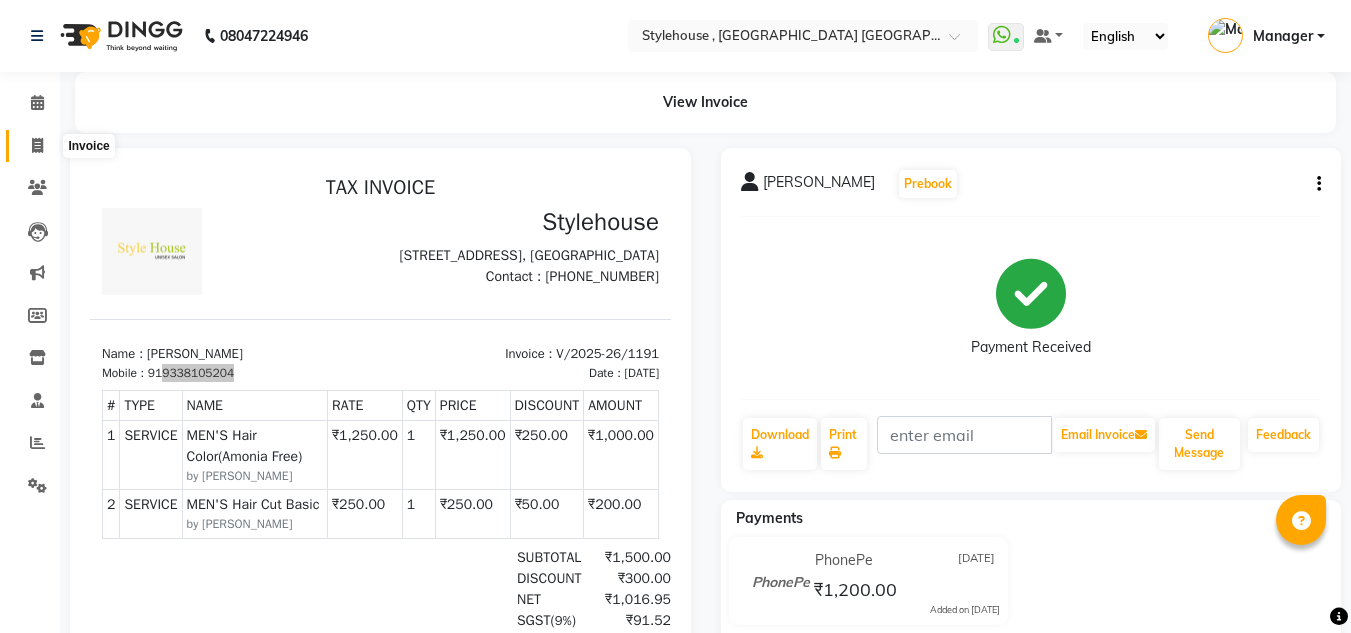 click 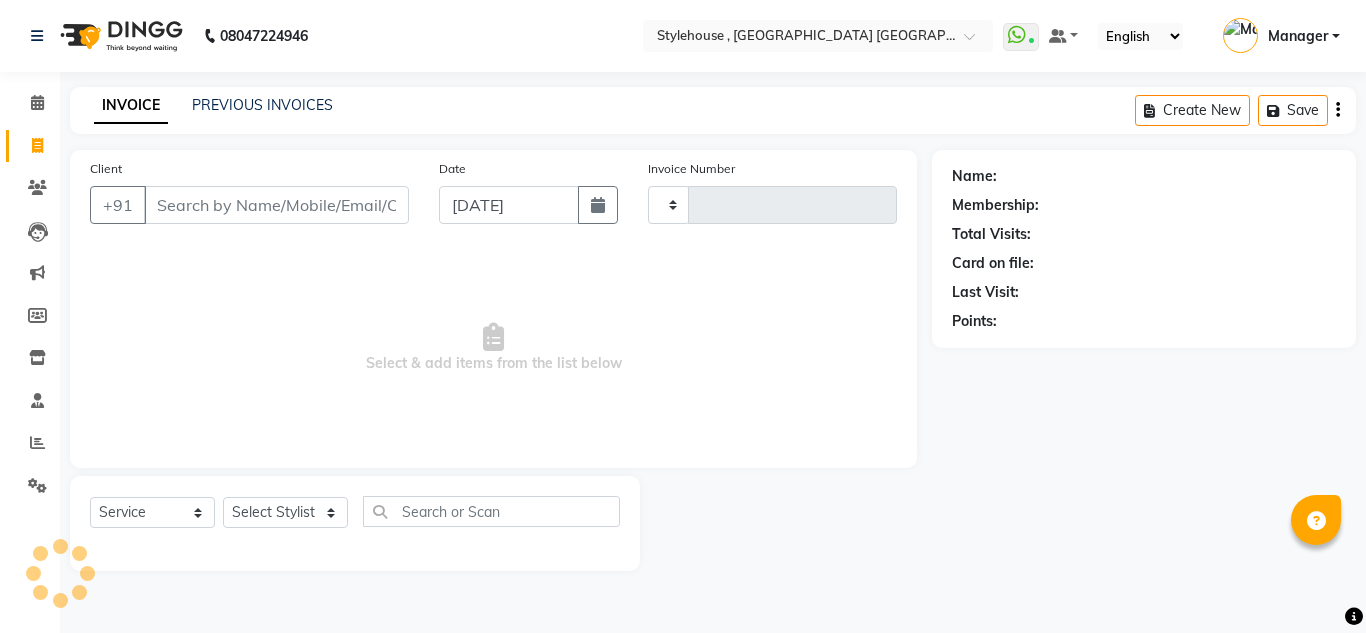 type on "1192" 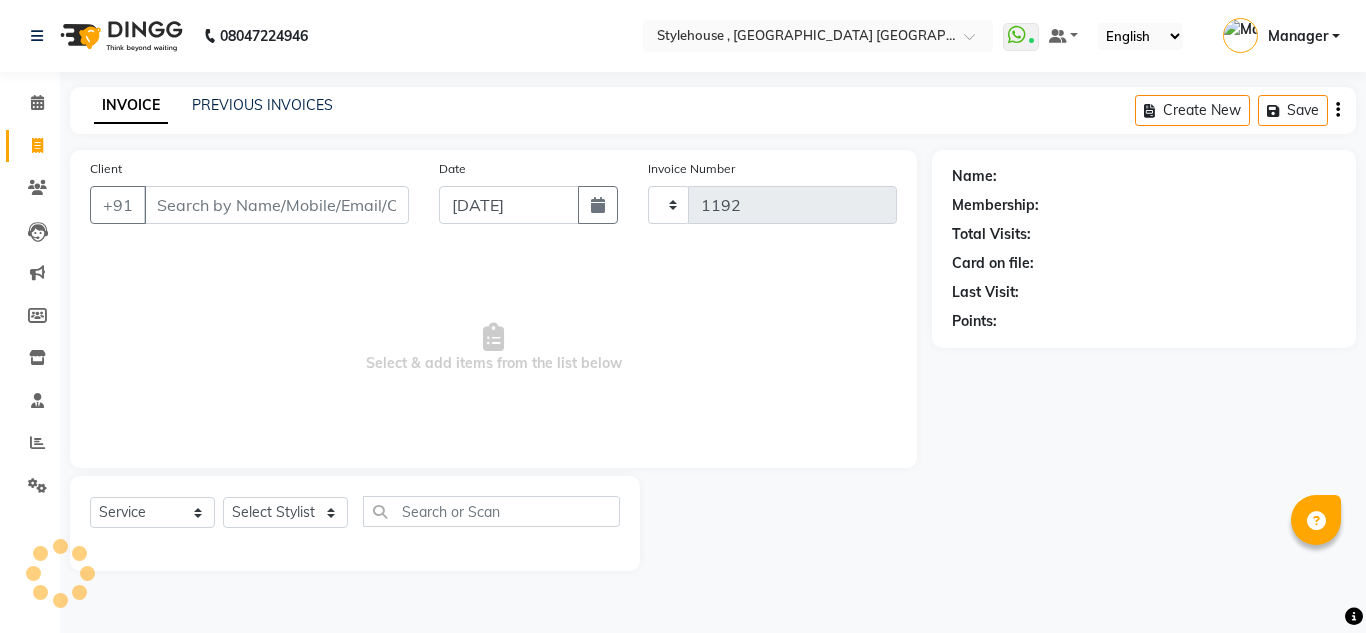 select on "7793" 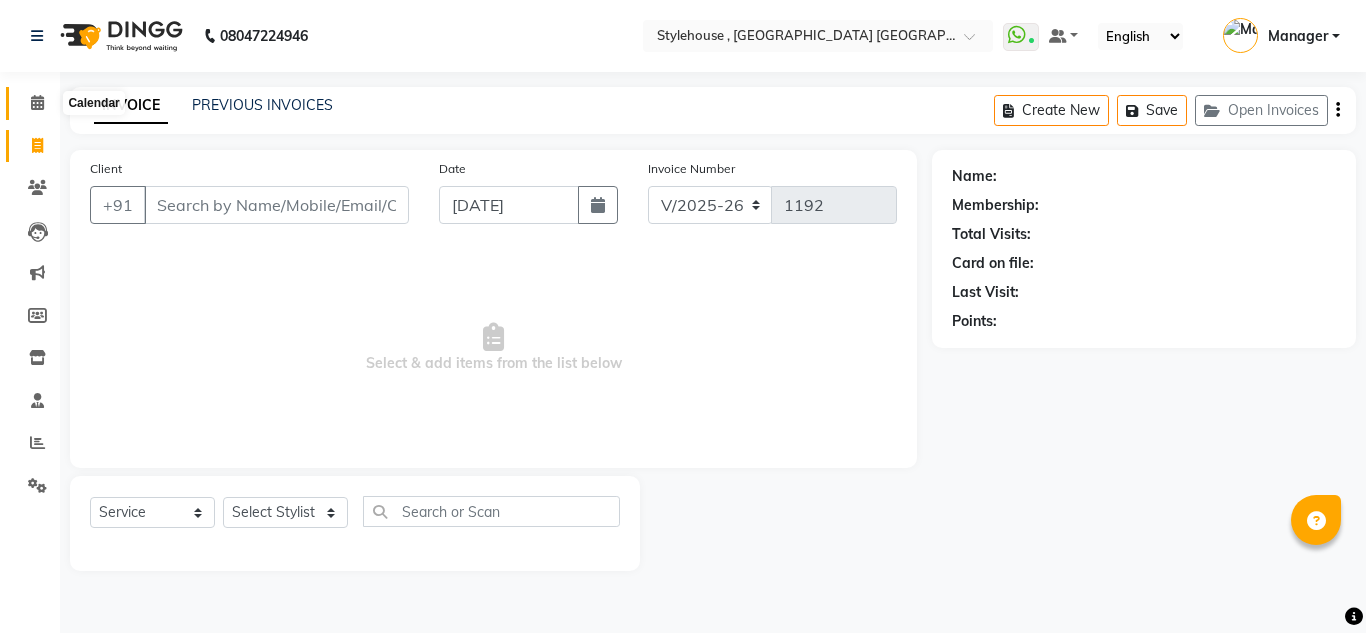 click 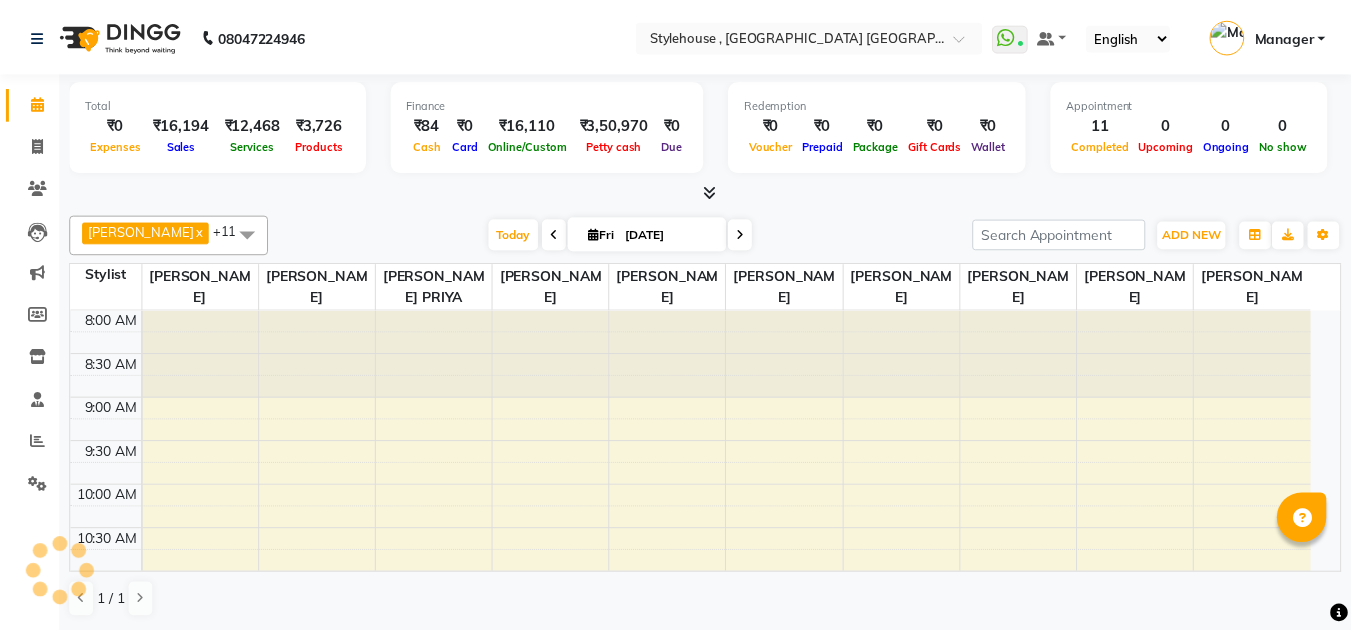scroll, scrollTop: 842, scrollLeft: 0, axis: vertical 